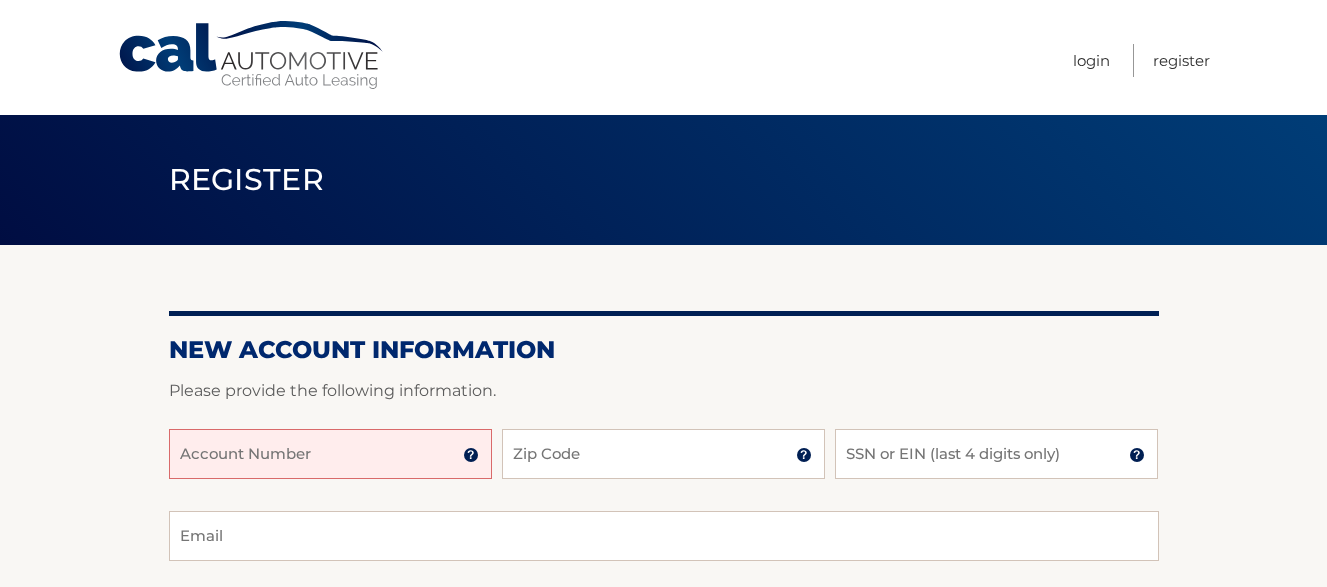 scroll, scrollTop: 0, scrollLeft: 0, axis: both 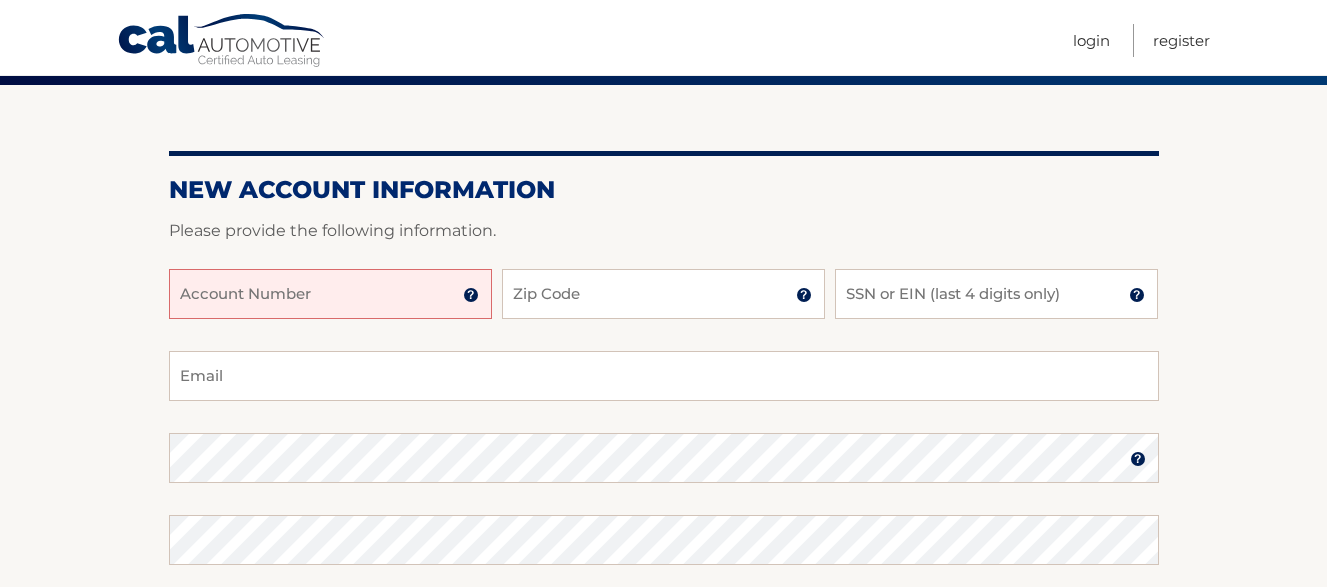 click on "Account Number" at bounding box center (330, 294) 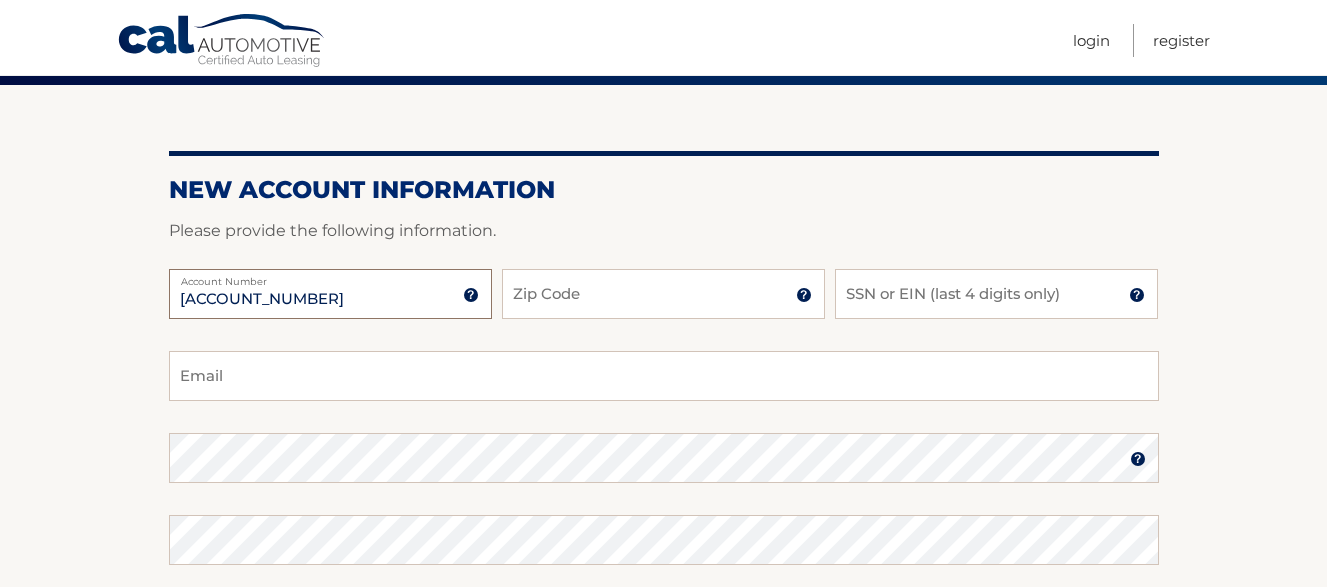 type on "[ACCOUNT NUMBER]" 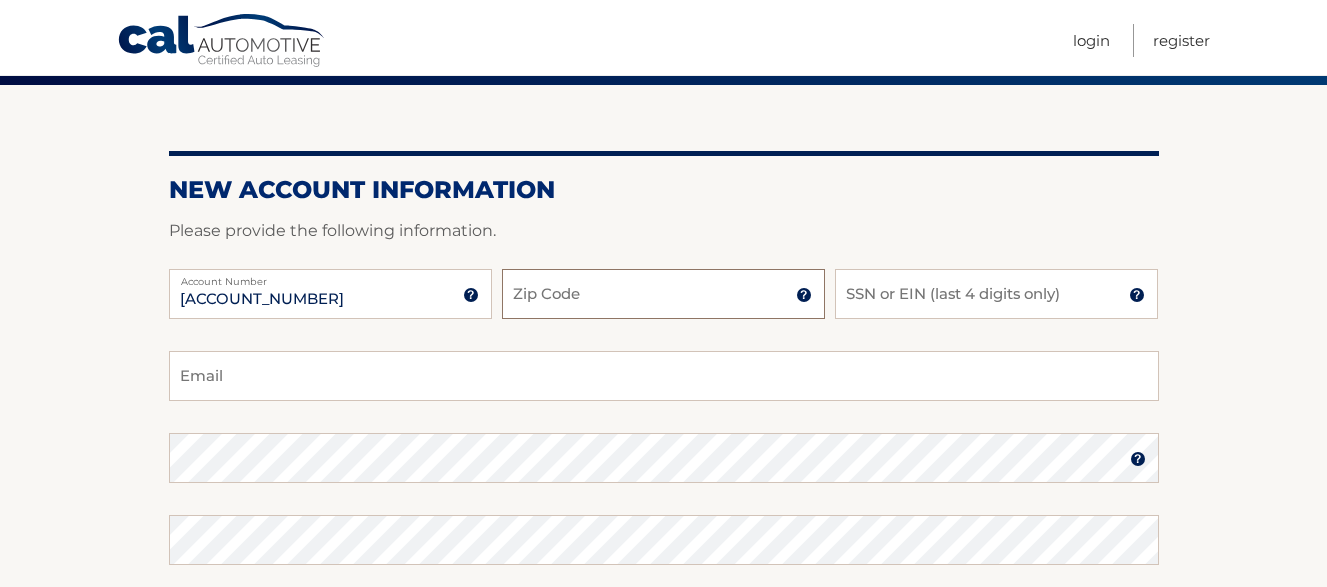 click on "Zip Code" at bounding box center [663, 294] 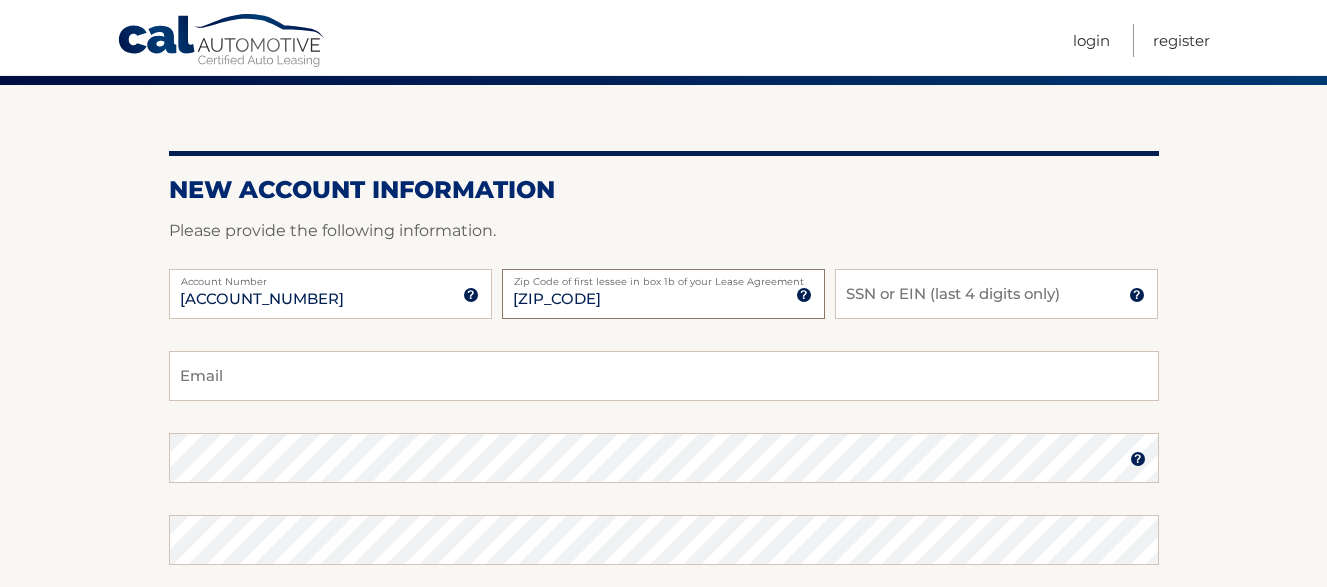 type on "[ZIP CODE]" 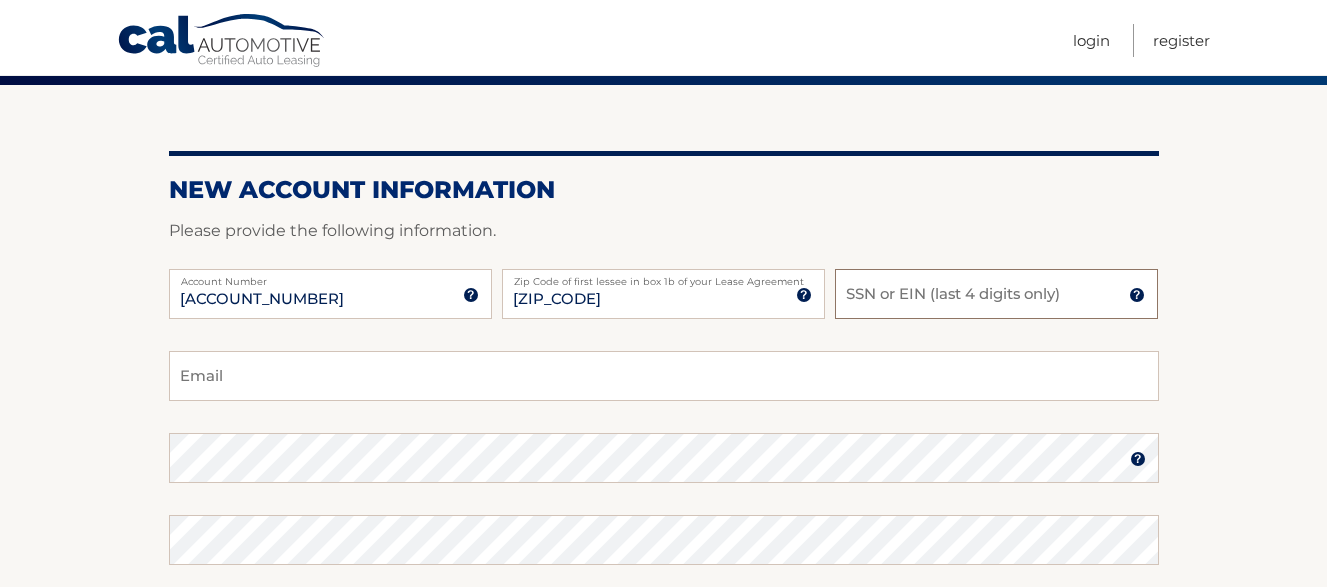 click on "SSN or EIN (last 4 digits only)" at bounding box center [996, 294] 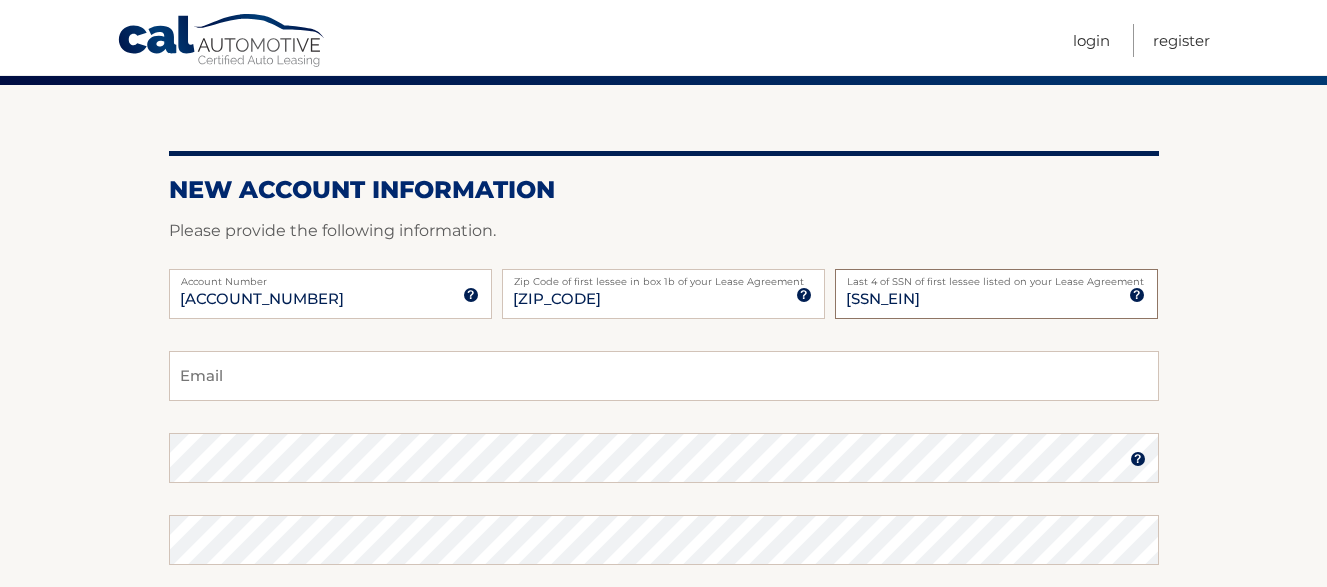 type on "4315" 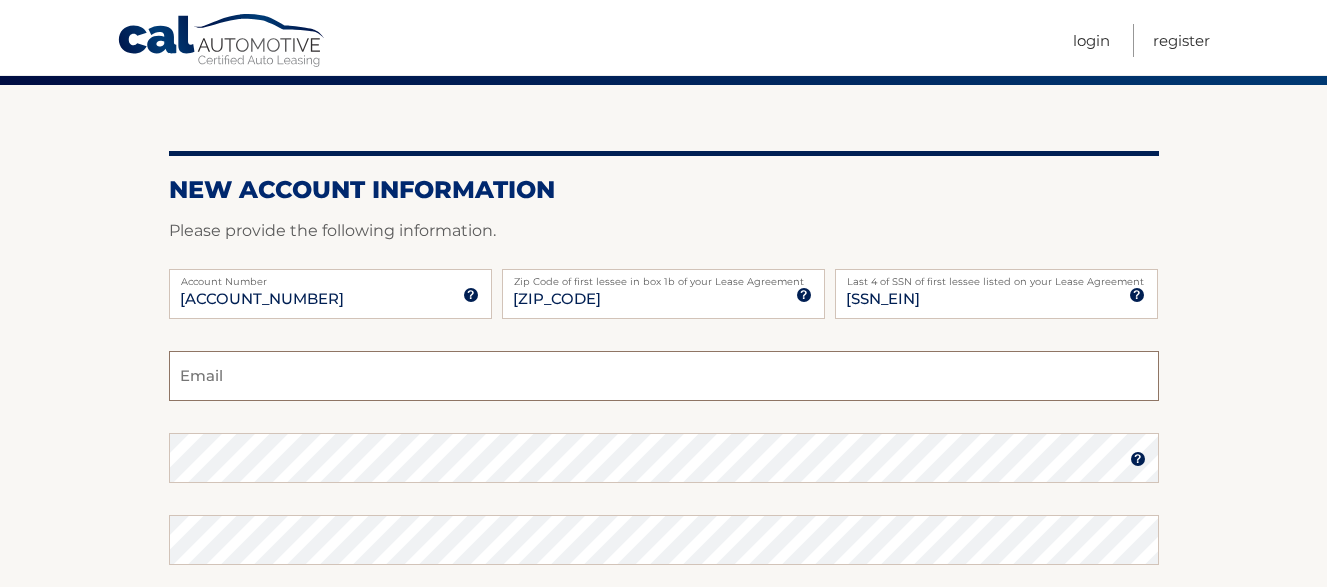 click on "Email" at bounding box center [664, 376] 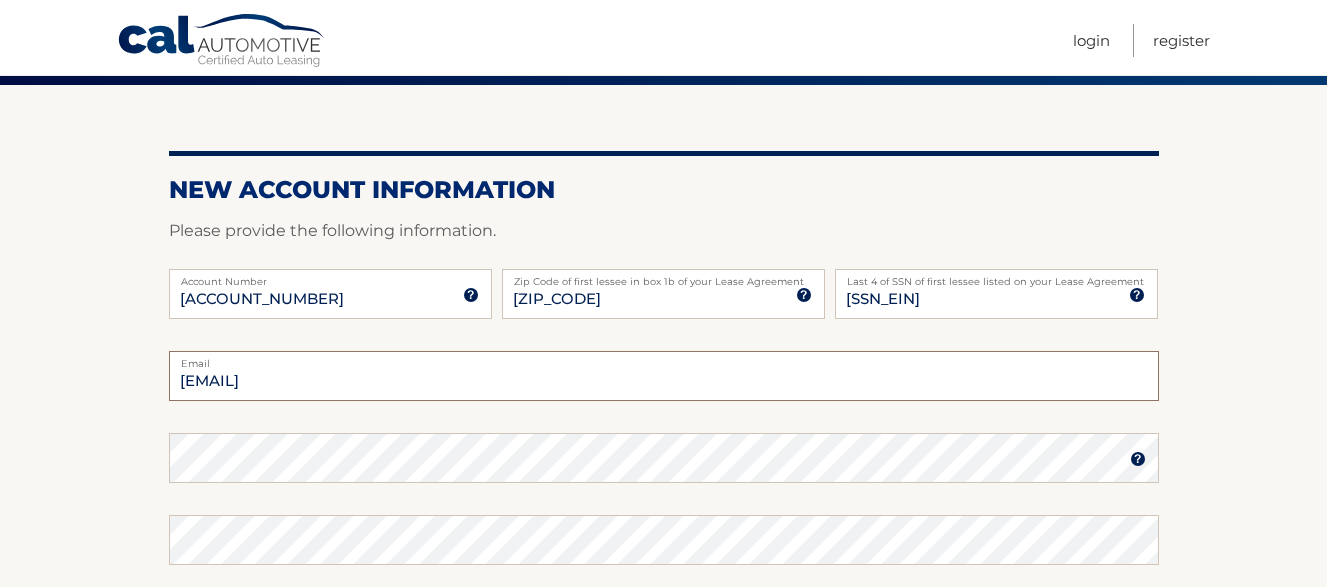 type on "devito.lisamarie@yahoo.com" 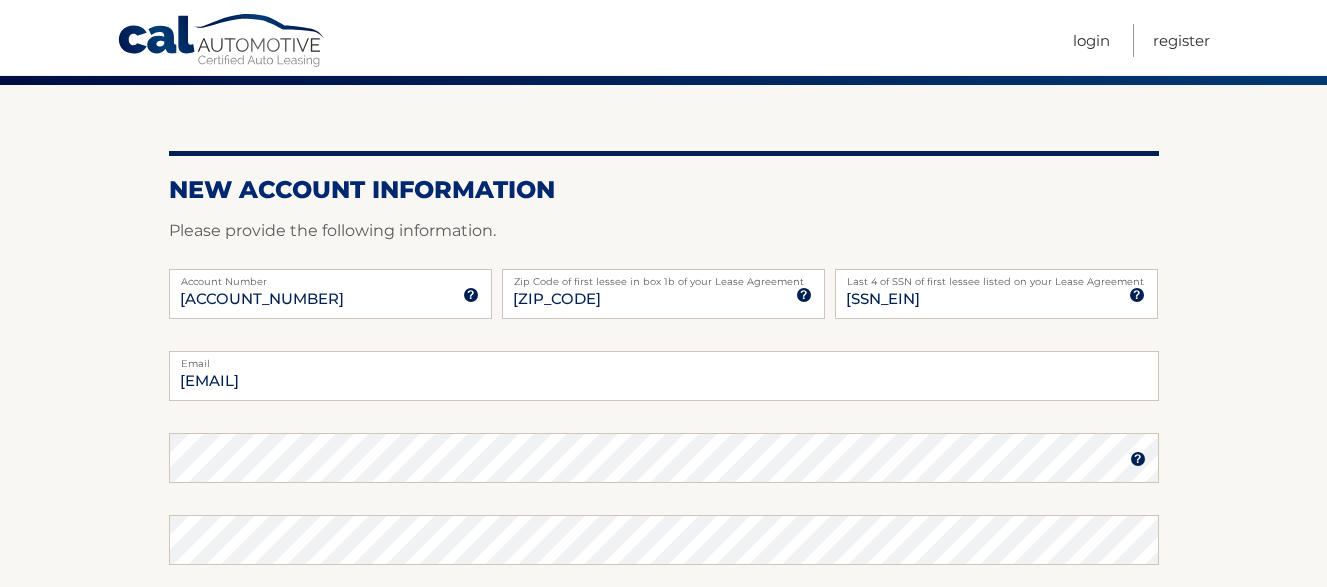 click on "New Account Information
Please provide the following information.
44455963418
Account Number
11 digit account number provided on your coupon book or Welcome Letter
10314
Zip Code of first lessee in box 1b of your Lease Agreement
Zip Code of first lessee in box 1b of your Lease Agreement
4315
Last 4 of SSN of first lessee listed on your Lease Agreement
Last 4 of SSN of first lessee listed on your Lease Agreement
devito.lisamarie@yahoo.com
Email" at bounding box center [663, 475] 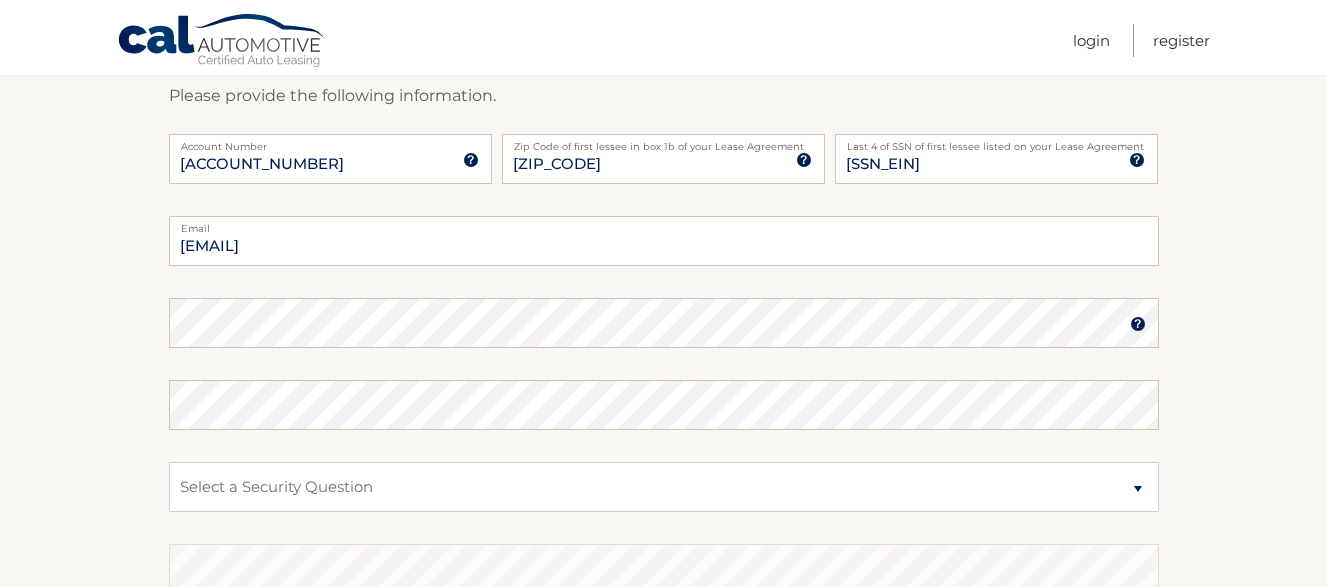 scroll, scrollTop: 320, scrollLeft: 0, axis: vertical 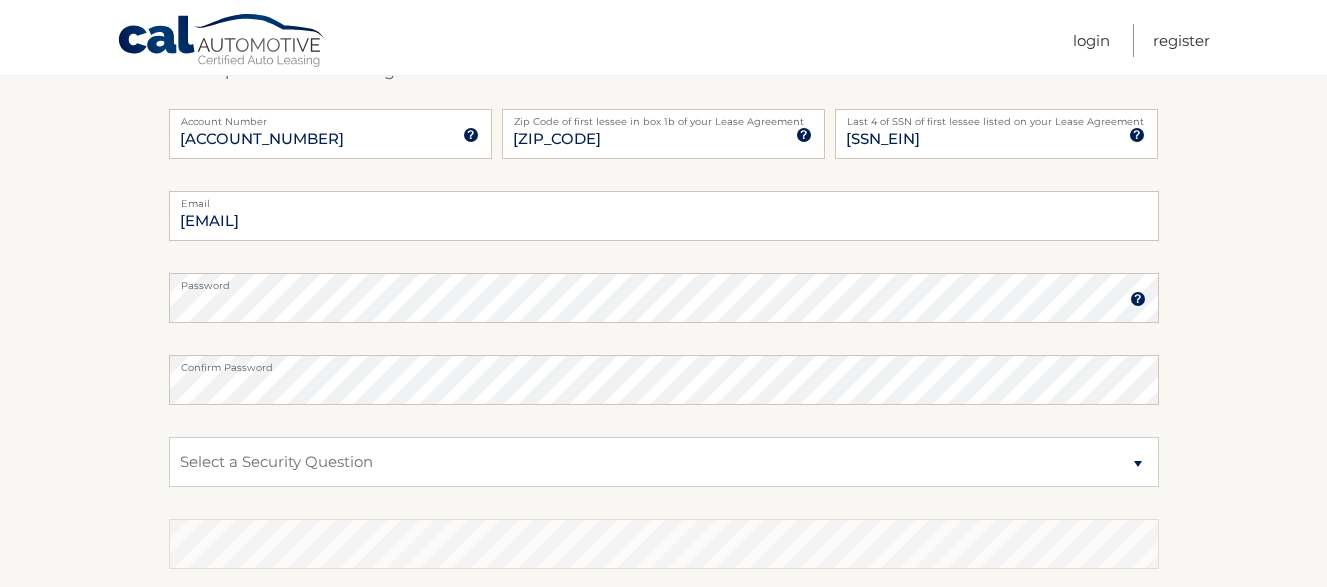 click on "New Account Information
Please provide the following information.
44455963418
Account Number
11 digit account number provided on your coupon book or Welcome Letter
10314
Zip Code of first lessee in box 1b of your Lease Agreement
Zip Code of first lessee in box 1b of your Lease Agreement
4315
Last 4 of SSN of first lessee listed on your Lease Agreement
Last 4 of SSN of first lessee listed on your Lease Agreement
devito.lisamarie@yahoo.com
Email" at bounding box center (663, 315) 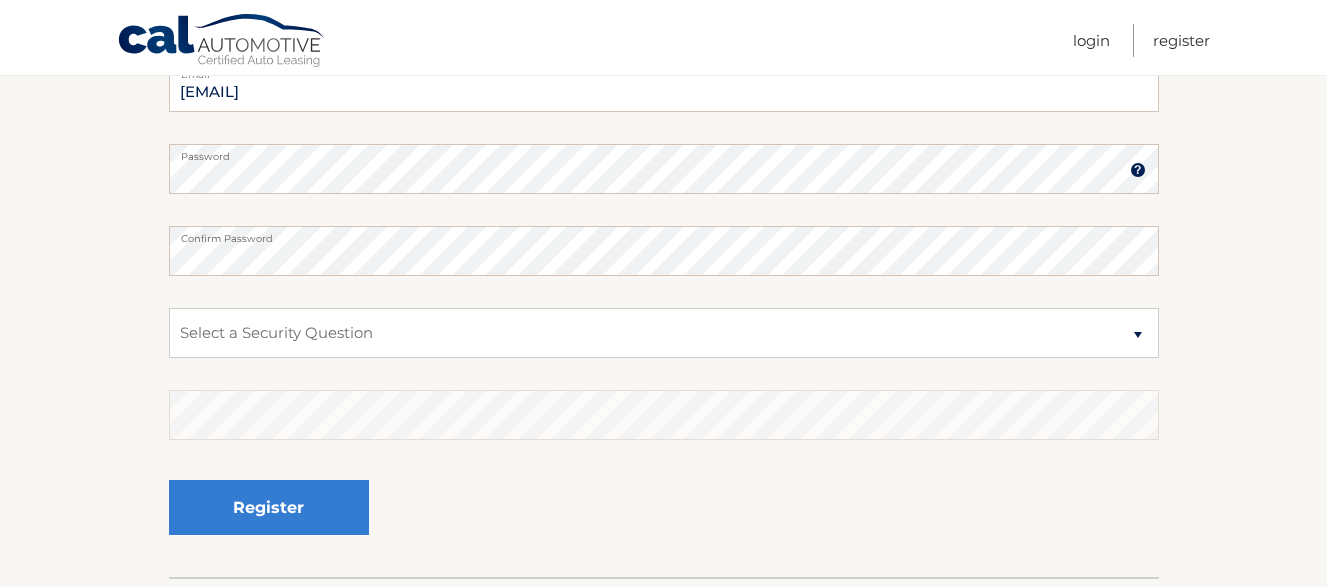 scroll, scrollTop: 480, scrollLeft: 0, axis: vertical 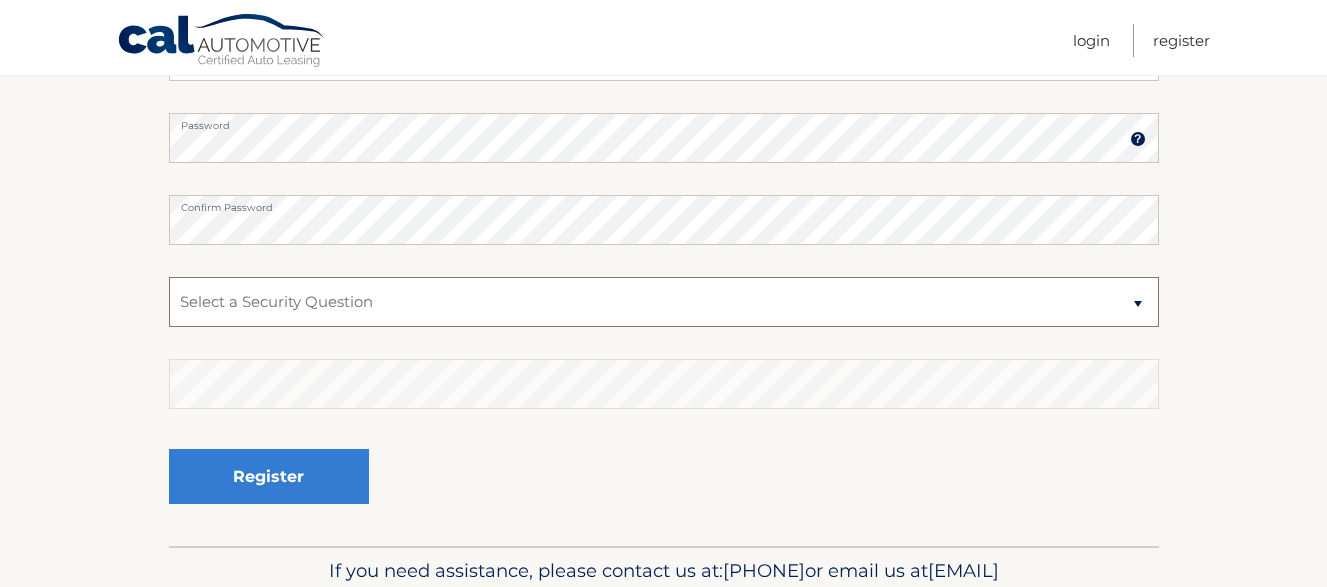 click on "Select a Security Question
What was the name of your elementary school?
What is your mother’s maiden name?
What street did you live on in the third grade?
In what city or town was your first job?
What was your childhood phone number including area code? (e.g., 000-000-0000)" at bounding box center [664, 302] 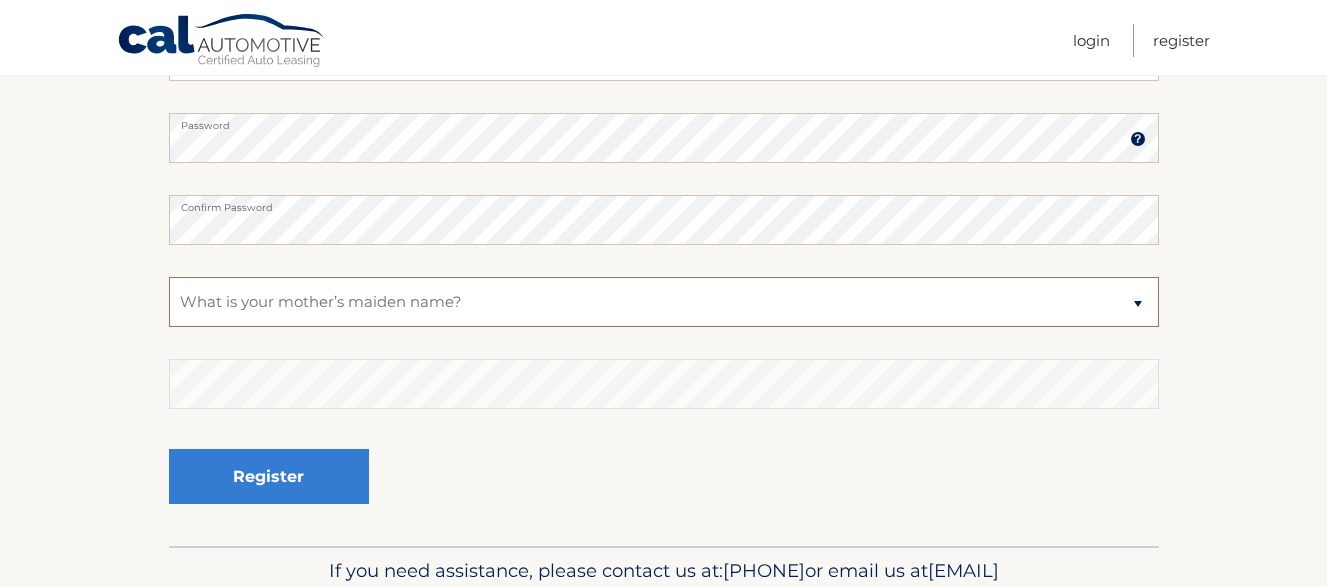 click on "Select a Security Question
What was the name of your elementary school?
What is your mother’s maiden name?
What street did you live on in the third grade?
In what city or town was your first job?
What was your childhood phone number including area code? (e.g., 000-000-0000)" at bounding box center [664, 302] 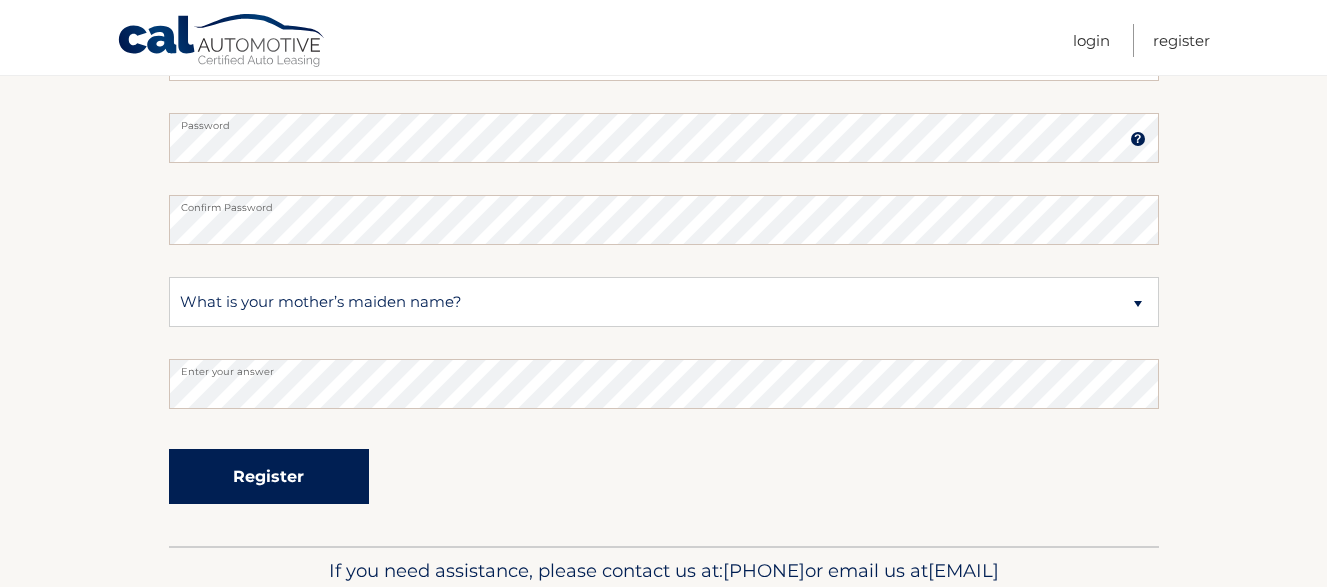 click on "Register" at bounding box center (269, 476) 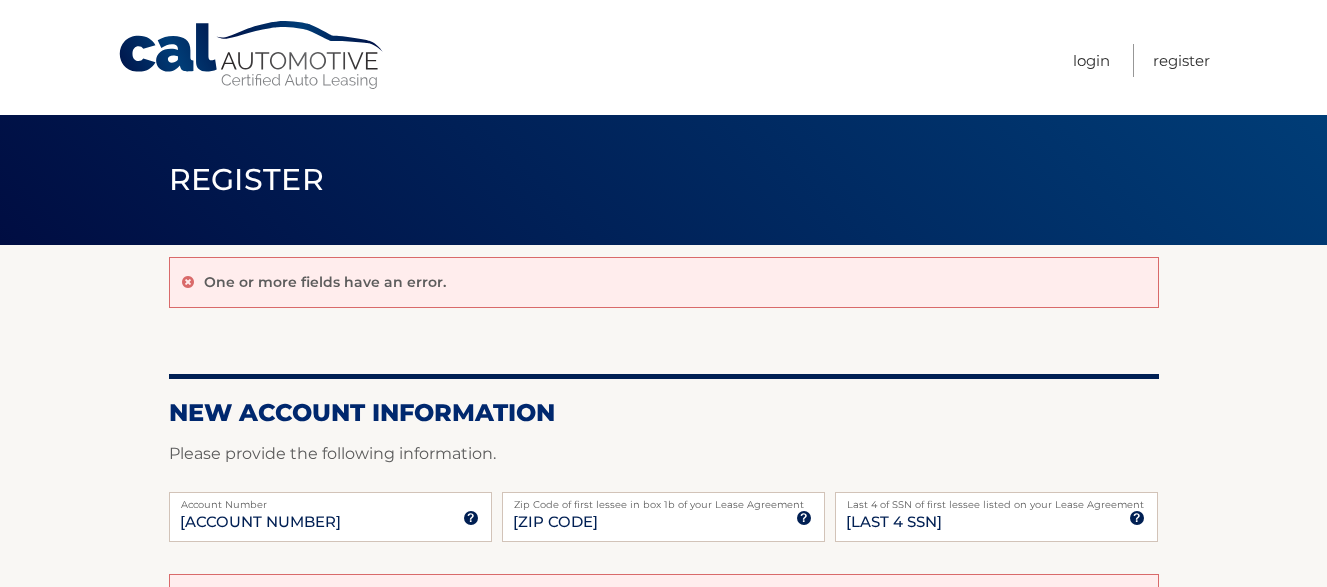 scroll, scrollTop: 0, scrollLeft: 0, axis: both 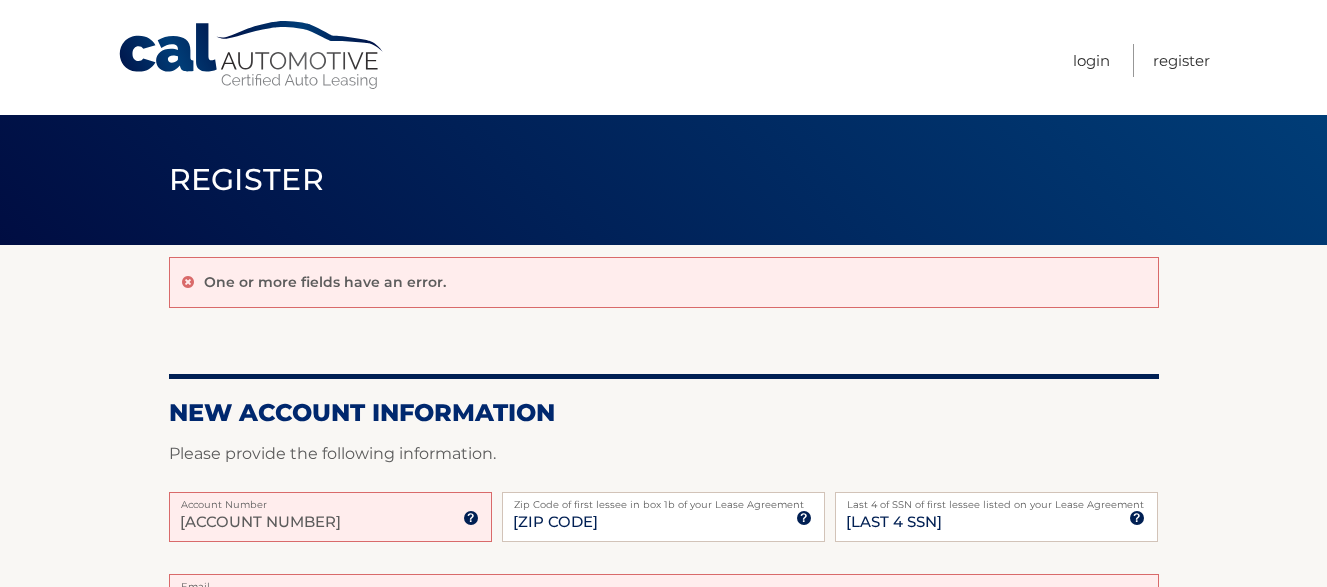 click on "One or more fields have an error.
New Account Information
Please provide the following information.
44455963418
Account Number
11 digit account number provided on your coupon book or Welcome Letter
10314
Zip Code of first lessee in box 1b of your Lease Agreement
Zip Code of first lessee in box 1b of your Lease Agreement
4315
Last 4 of SSN of first lessee listed on your Lease Agreement
Last 4 of SSN of first lessee listed on your Lease Agreement" at bounding box center (663, 675) 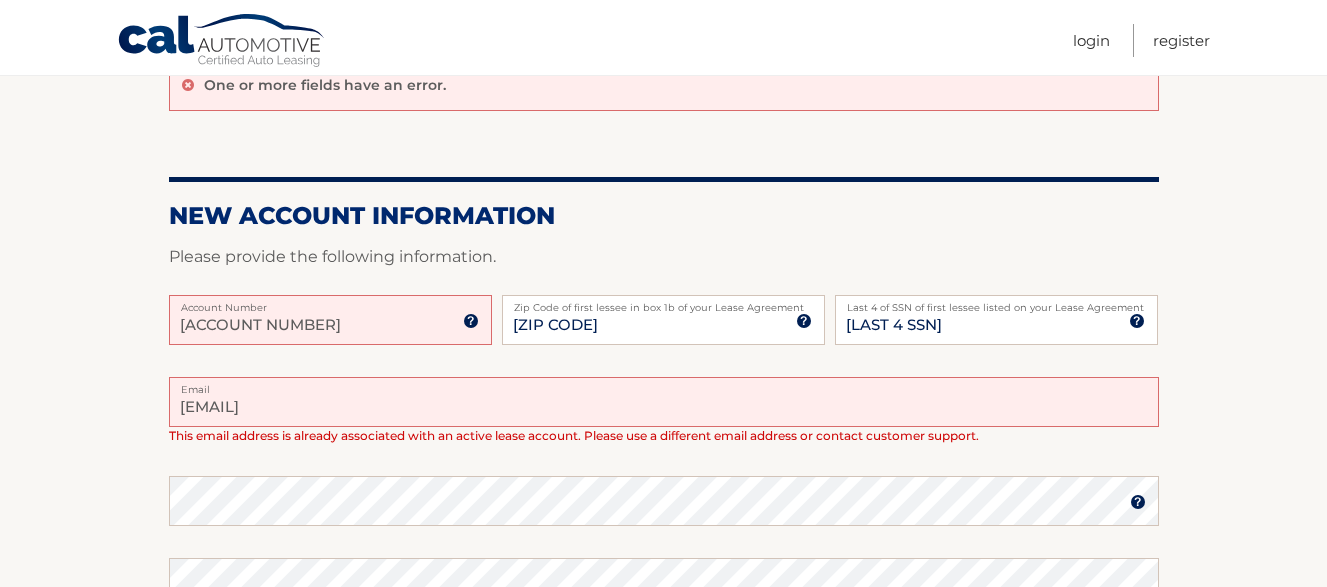 scroll, scrollTop: 200, scrollLeft: 0, axis: vertical 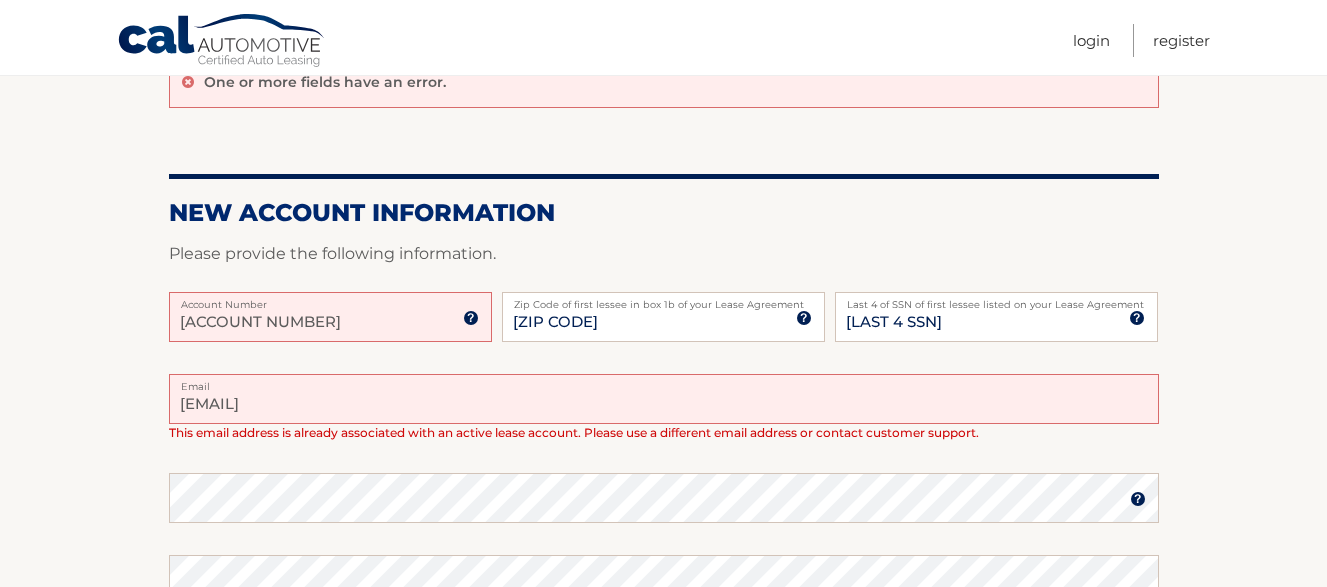 click on "devito.lisamarie@yahoo.com" at bounding box center [664, 399] 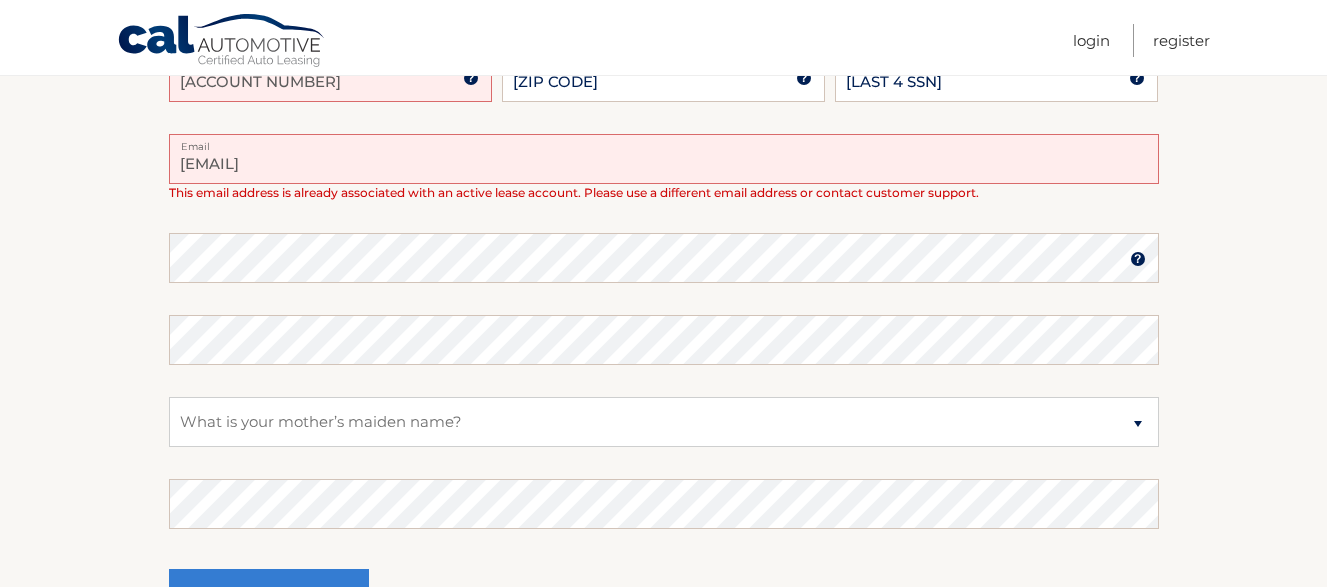 scroll, scrollTop: 480, scrollLeft: 0, axis: vertical 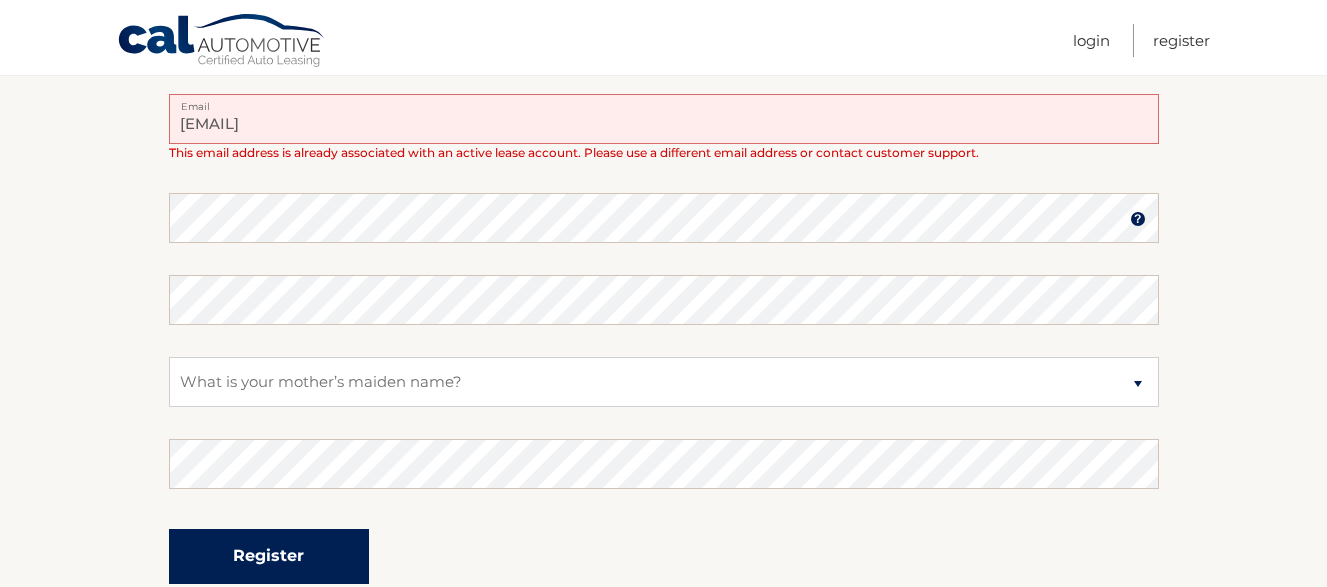 click on "Register" at bounding box center (269, 556) 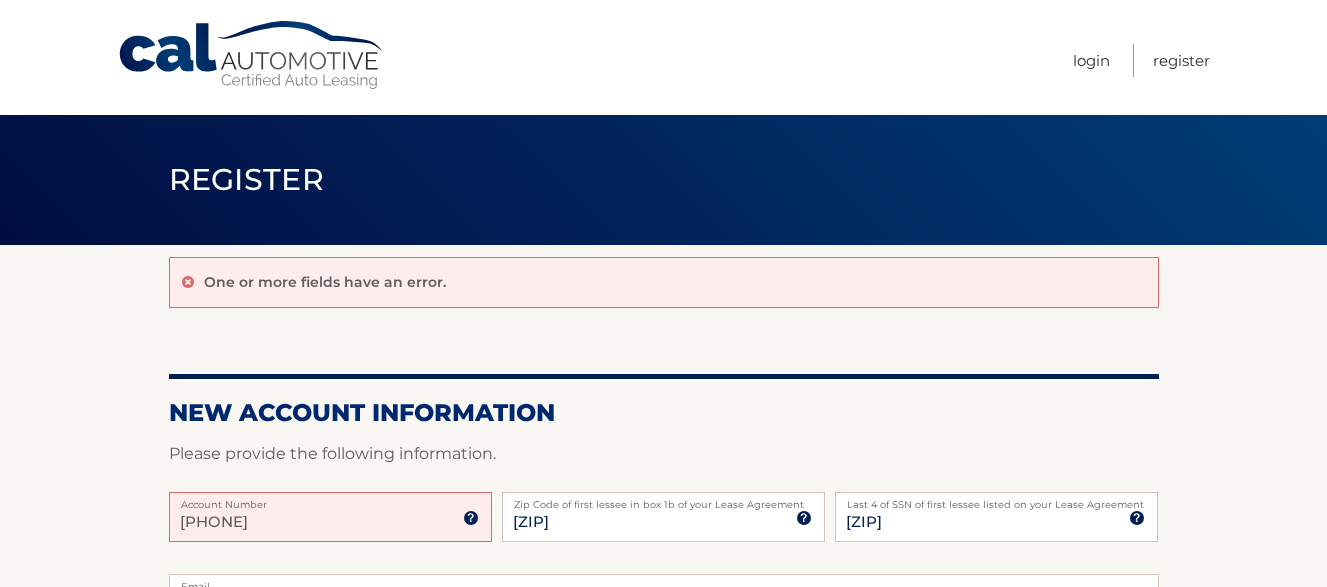 scroll, scrollTop: 0, scrollLeft: 0, axis: both 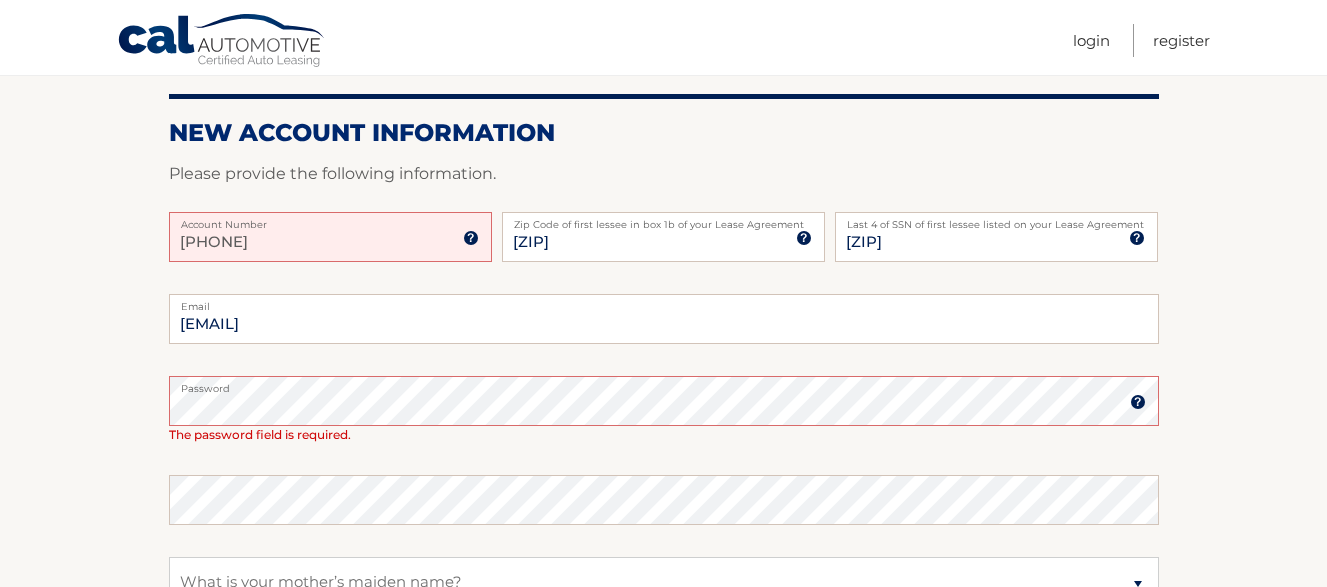 click on "One or more fields have an error.
New Account Information
Please provide the following information.
44455963418
Account Number
11 digit account number provided on your coupon book or Welcome Letter
10314
Zip Code of first lessee in box 1b of your Lease Agreement
Zip Code of first lessee in box 1b of your Lease Agreement
4315
Last 4 of SSN of first lessee listed on your Lease Agreement
Last 4 of SSN of first lessee listed on your Lease Agreement" at bounding box center (663, 403) 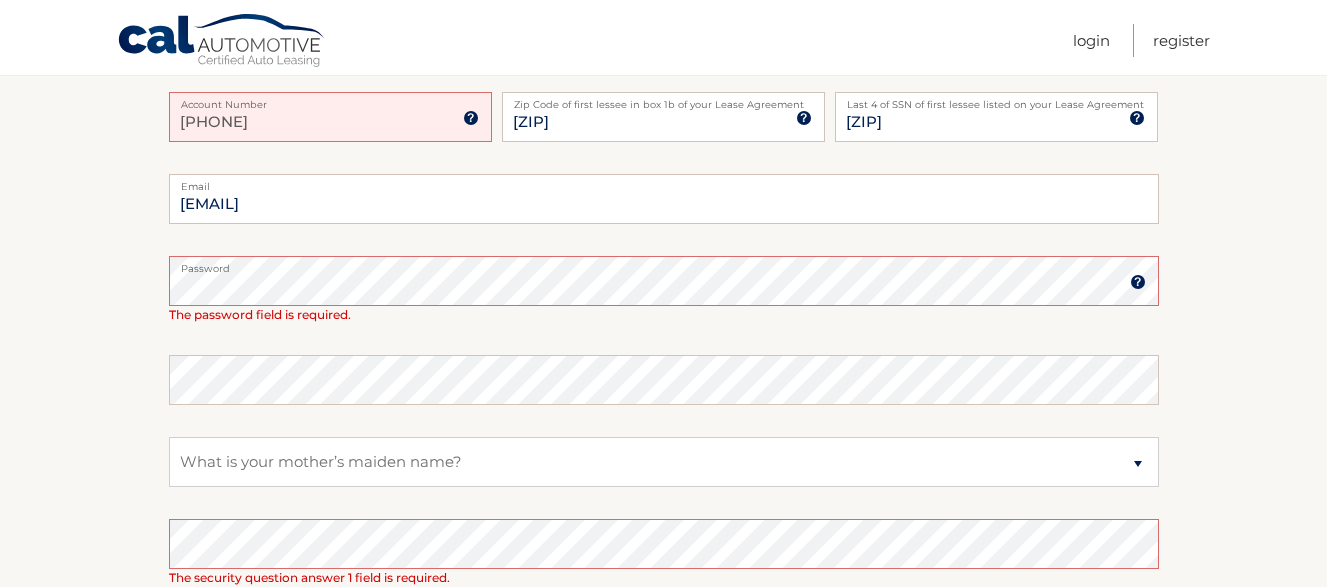 scroll, scrollTop: 440, scrollLeft: 0, axis: vertical 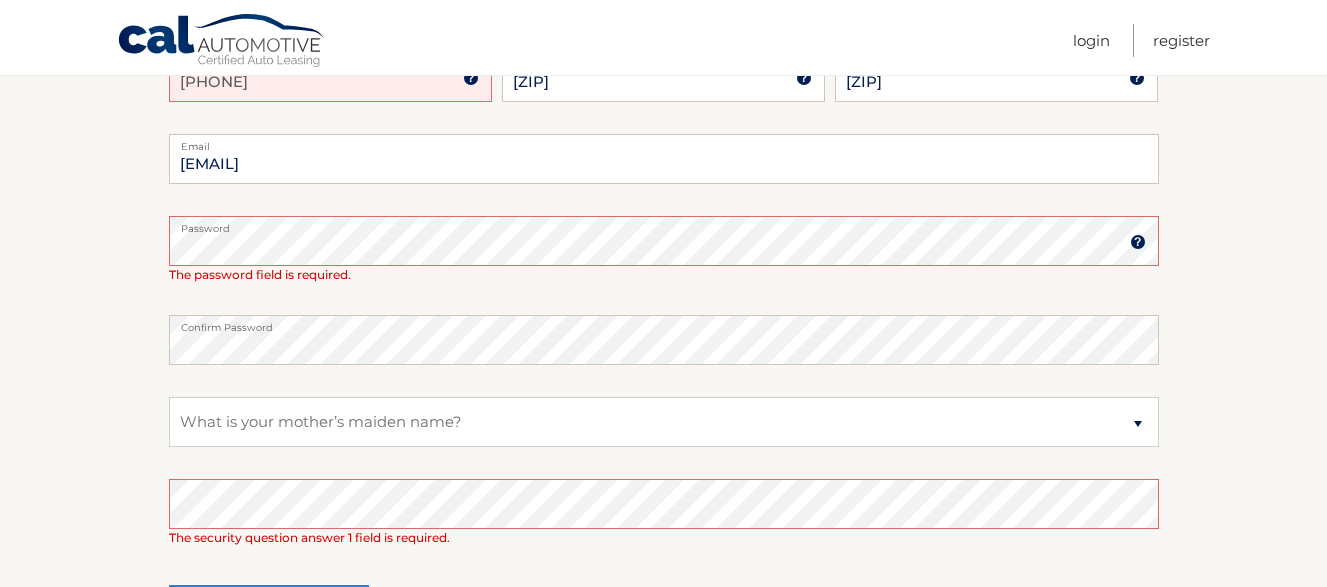 click on "One or more fields have an error.
New Account Information
Please provide the following information.
44455963418
Account Number
11 digit account number provided on your coupon book or Welcome Letter
10314
Zip Code of first lessee in box 1b of your Lease Agreement
Zip Code of first lessee in box 1b of your Lease Agreement
4315
Last 4 of SSN of first lessee listed on your Lease Agreement
Last 4 of SSN of first lessee listed on your Lease Agreement" at bounding box center [663, 243] 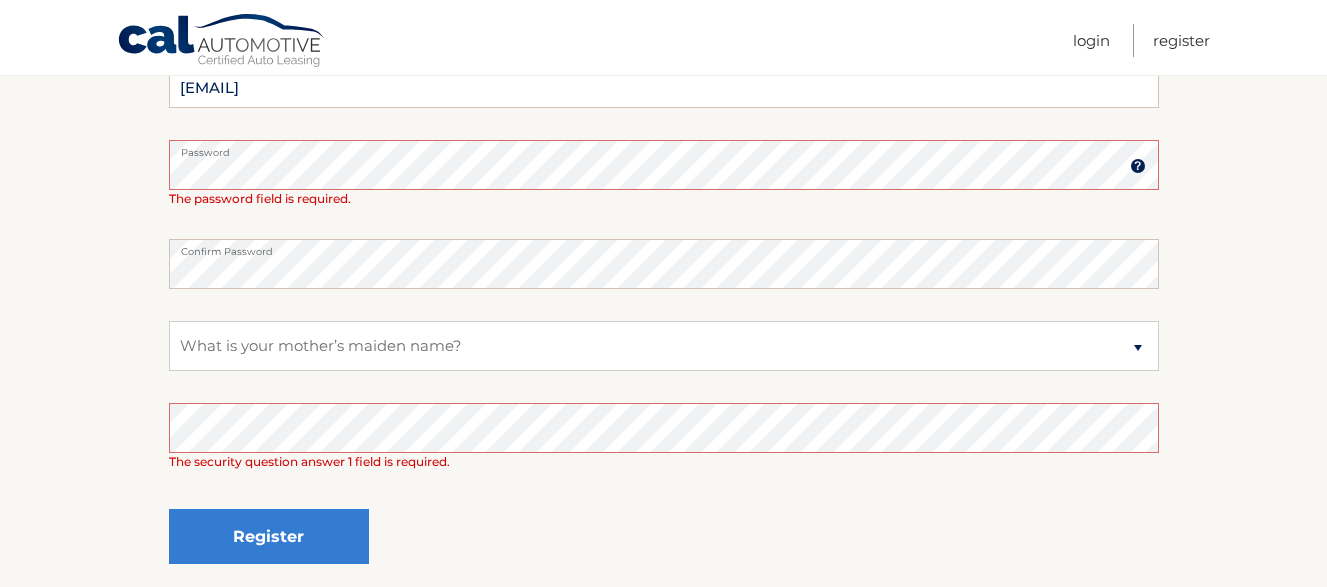 scroll, scrollTop: 520, scrollLeft: 0, axis: vertical 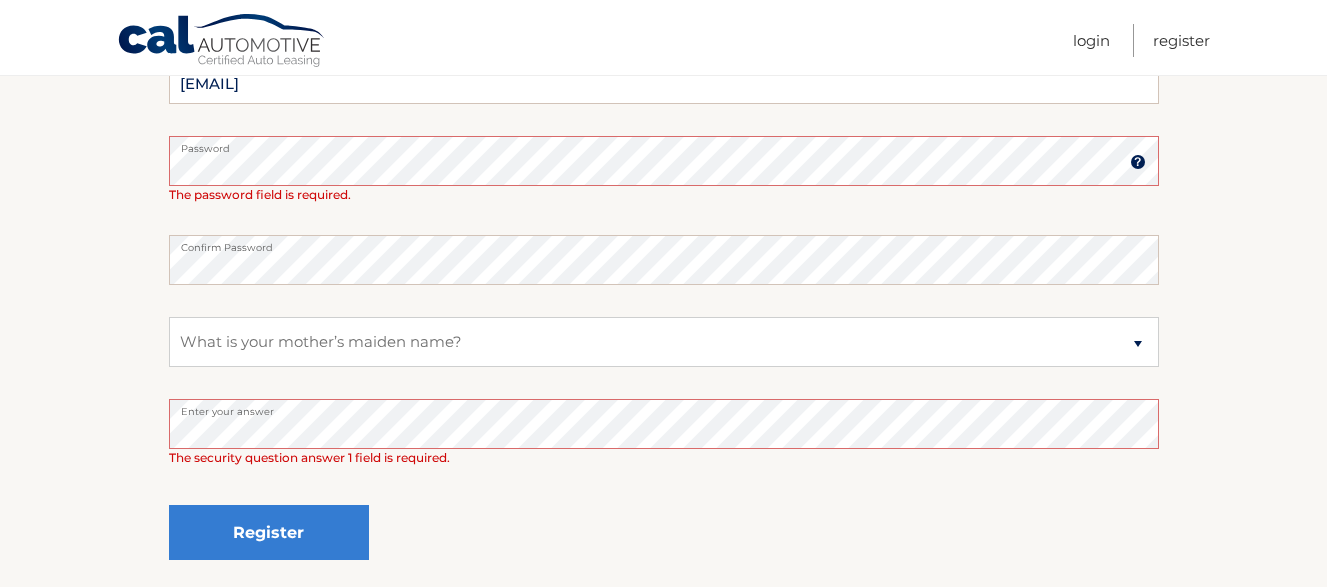 click on "One or more fields have an error.
New Account Information
Please provide the following information.
44455963418
Account Number
11 digit account number provided on your coupon book or Welcome Letter
10314
Zip Code of first lessee in box 1b of your Lease Agreement
Zip Code of first lessee in box 1b of your Lease Agreement
4315
Last 4 of SSN of first lessee listed on your Lease Agreement
Last 4 of SSN of first lessee listed on your Lease Agreement" at bounding box center [663, 163] 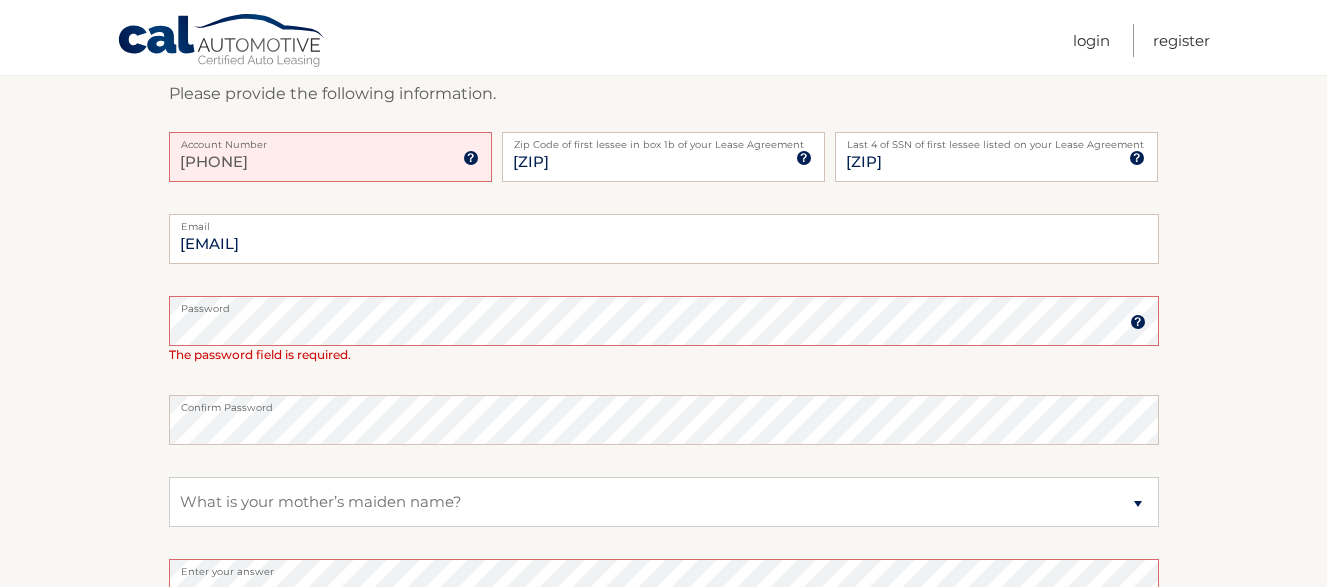 scroll, scrollTop: 320, scrollLeft: 0, axis: vertical 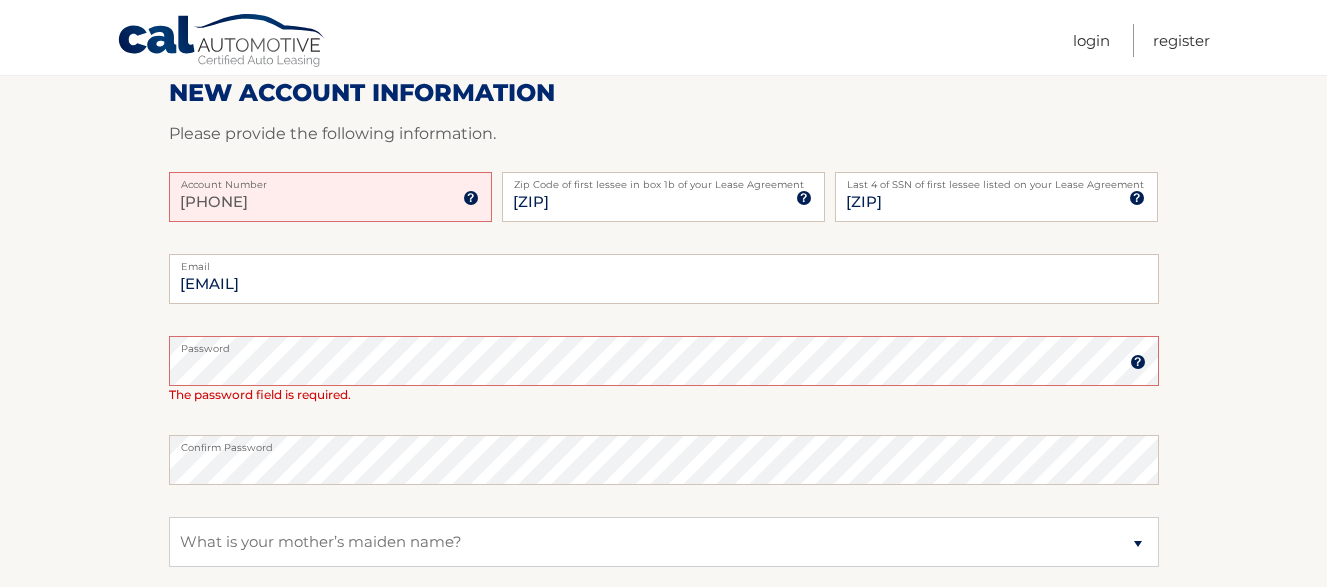 click at bounding box center (471, 198) 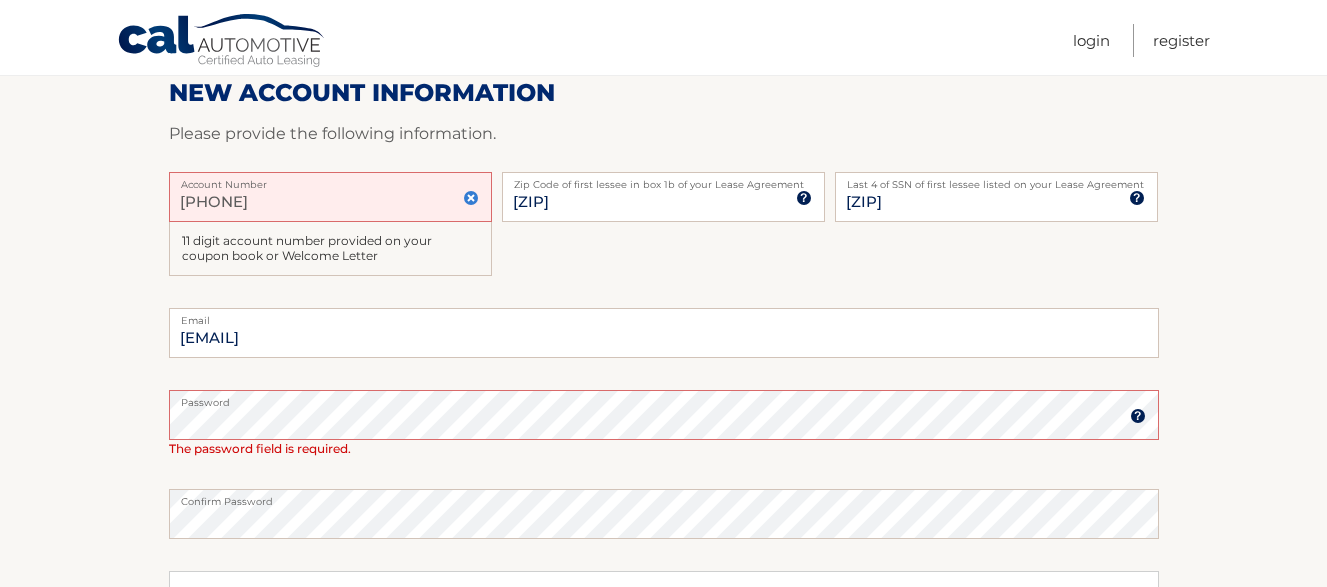 click on "Account Number" at bounding box center (330, 180) 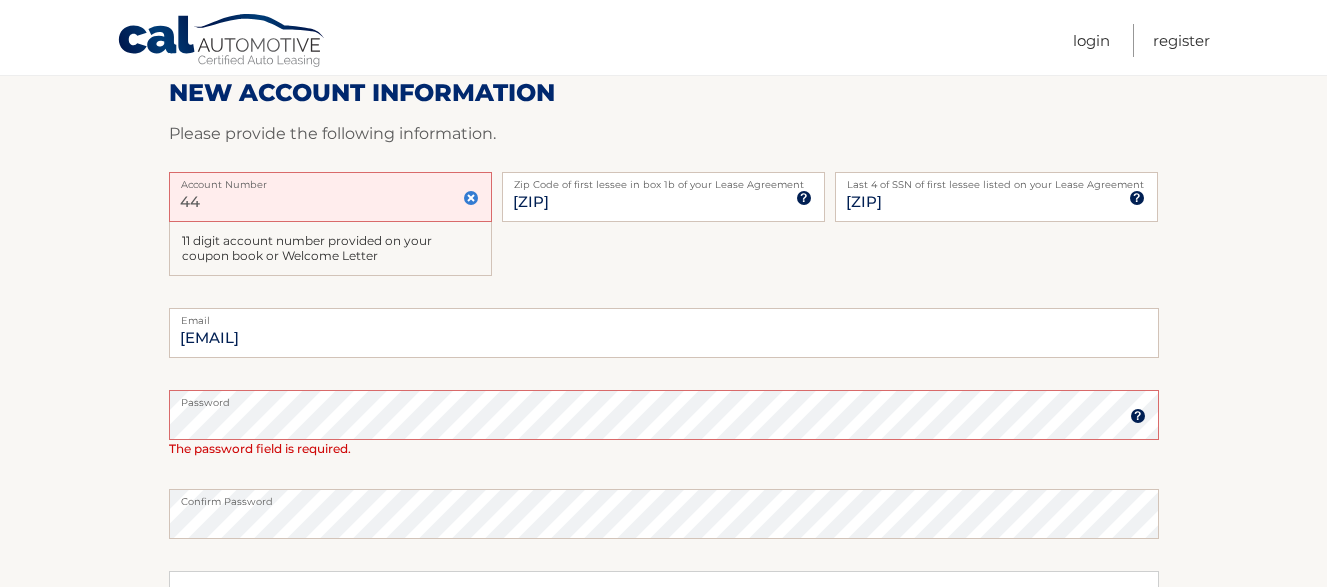 type on "4" 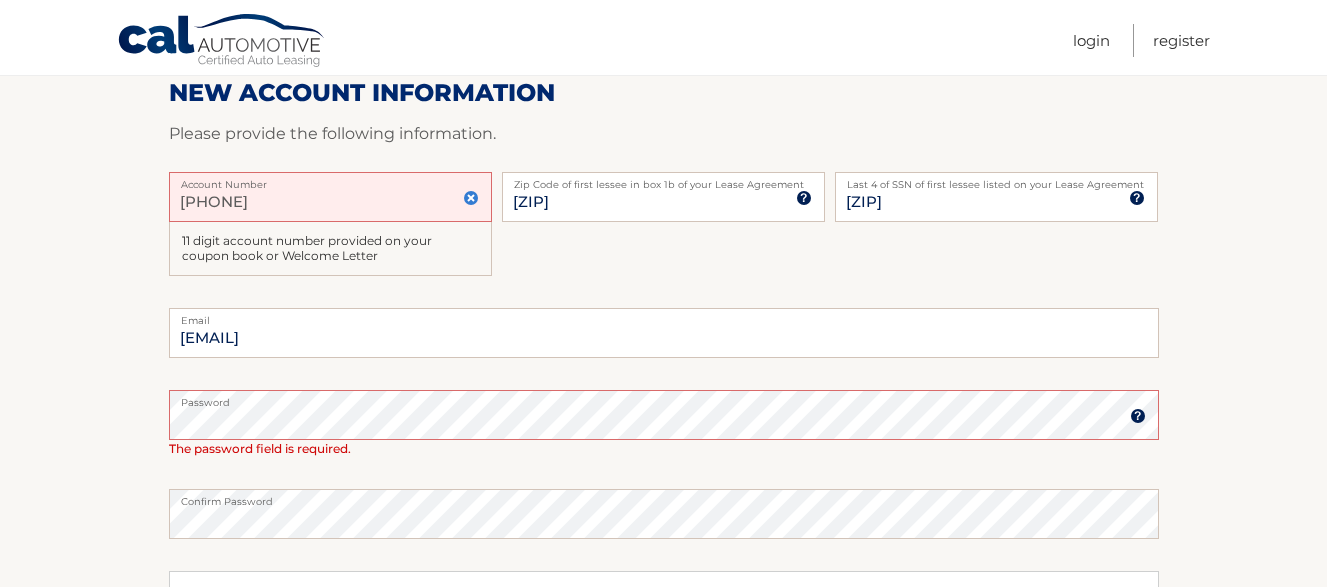 type on "44455963418" 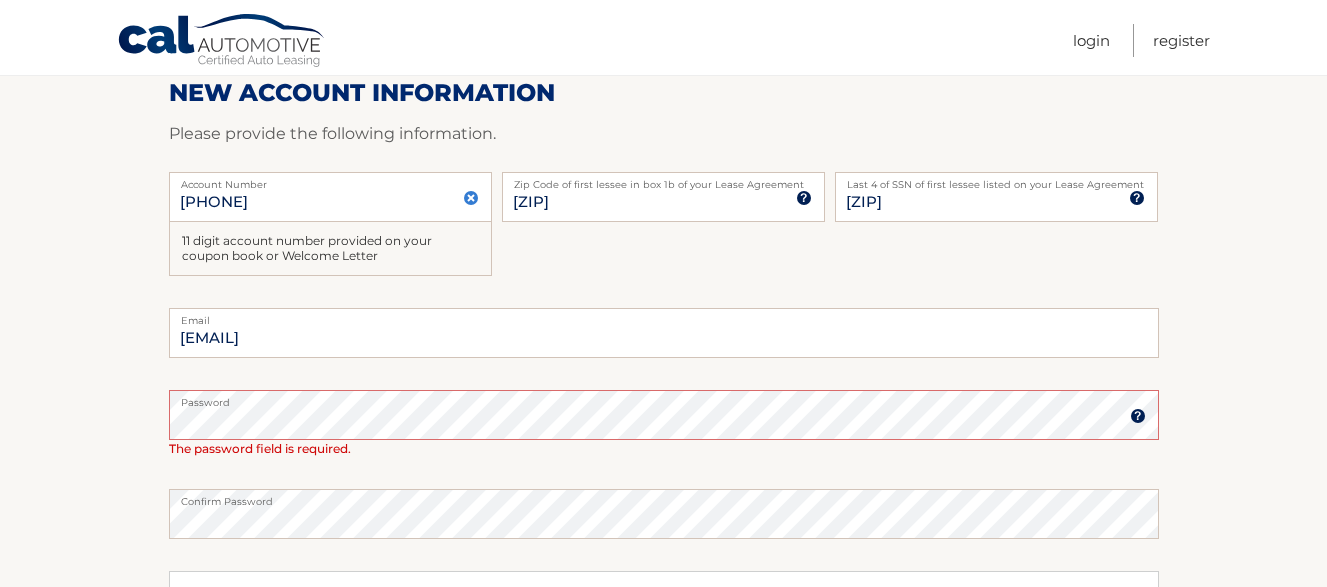 click on "One or more fields have an error.
New Account Information
Please provide the following information.
44455963418
Account Number
11 digit account number provided on your coupon book or Welcome Letter
10314
Zip Code of first lessee in box 1b of your Lease Agreement
Zip Code of first lessee in box 1b of your Lease Agreement
4315
Last 4 of SSN of first lessee listed on your Lease Agreement
Last 4 of SSN of first lessee listed on your Lease Agreement" at bounding box center [663, 391] 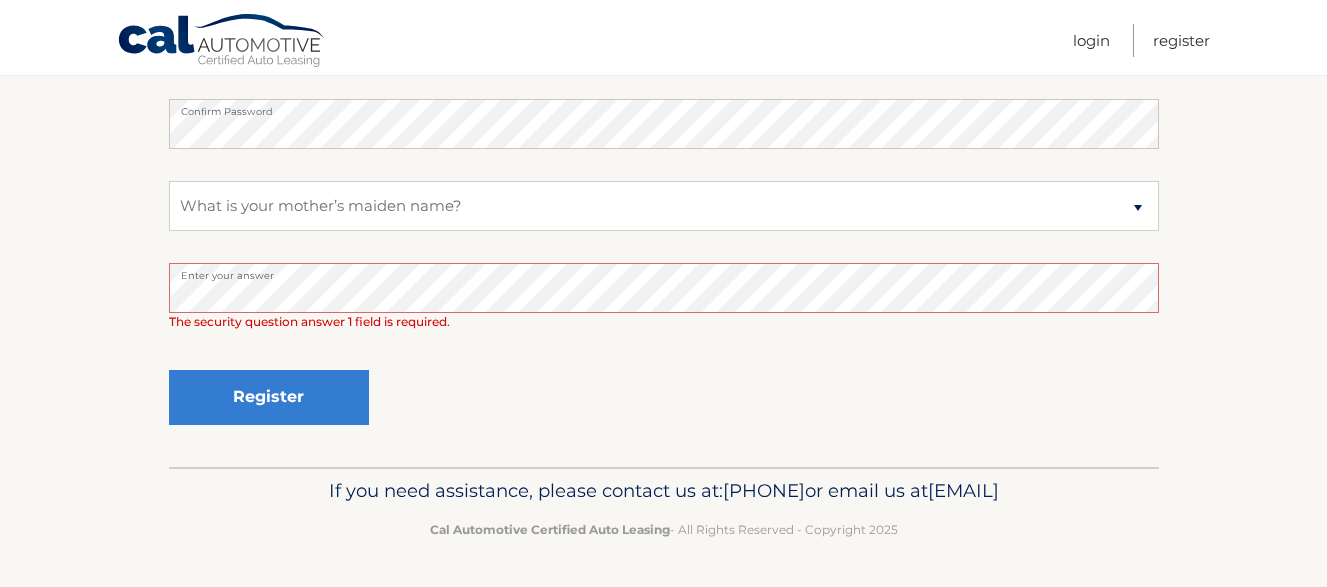 scroll, scrollTop: 742, scrollLeft: 0, axis: vertical 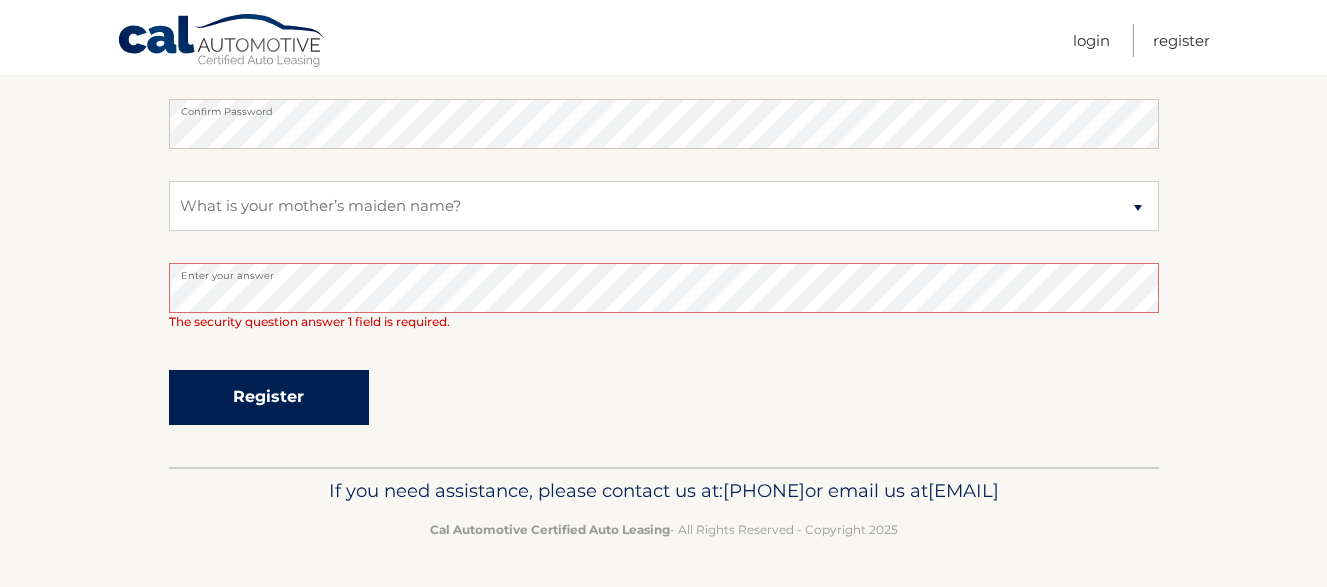click on "Register" at bounding box center [269, 397] 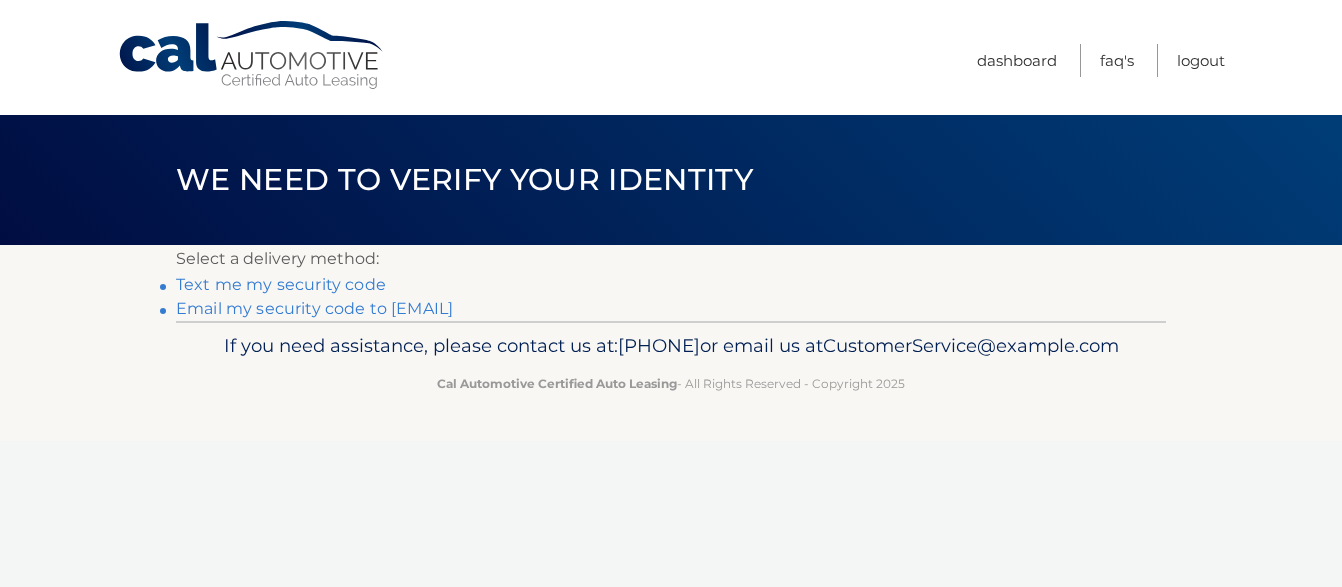 scroll, scrollTop: 0, scrollLeft: 0, axis: both 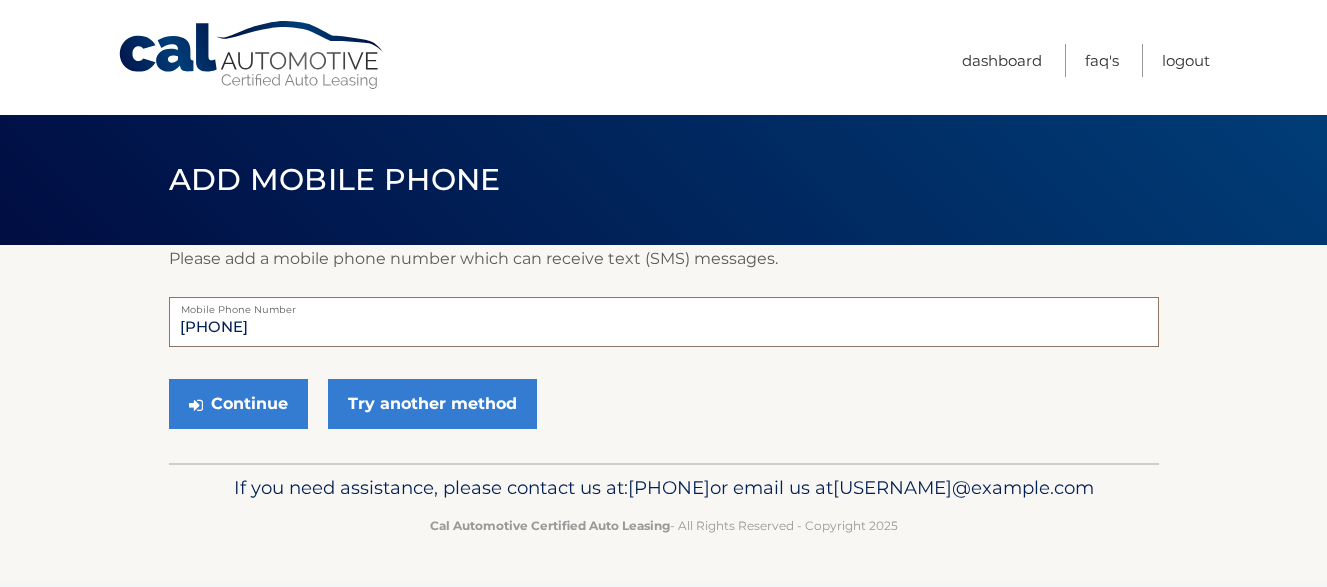 click on "[PHONE]" at bounding box center [664, 322] 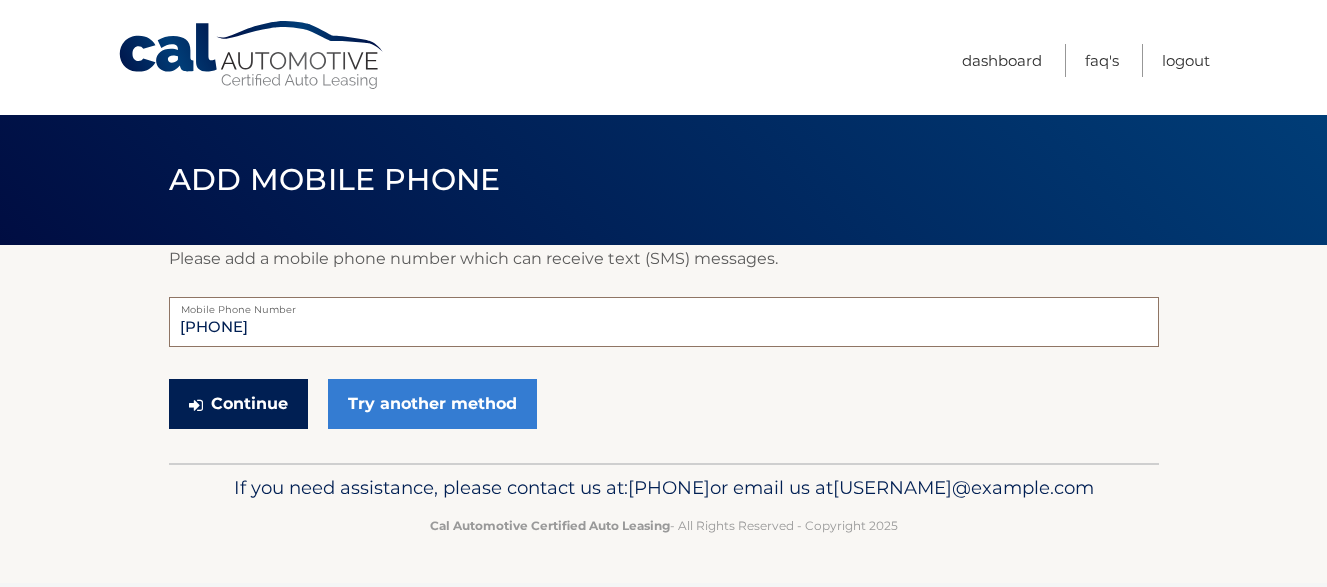 type on "7182087232" 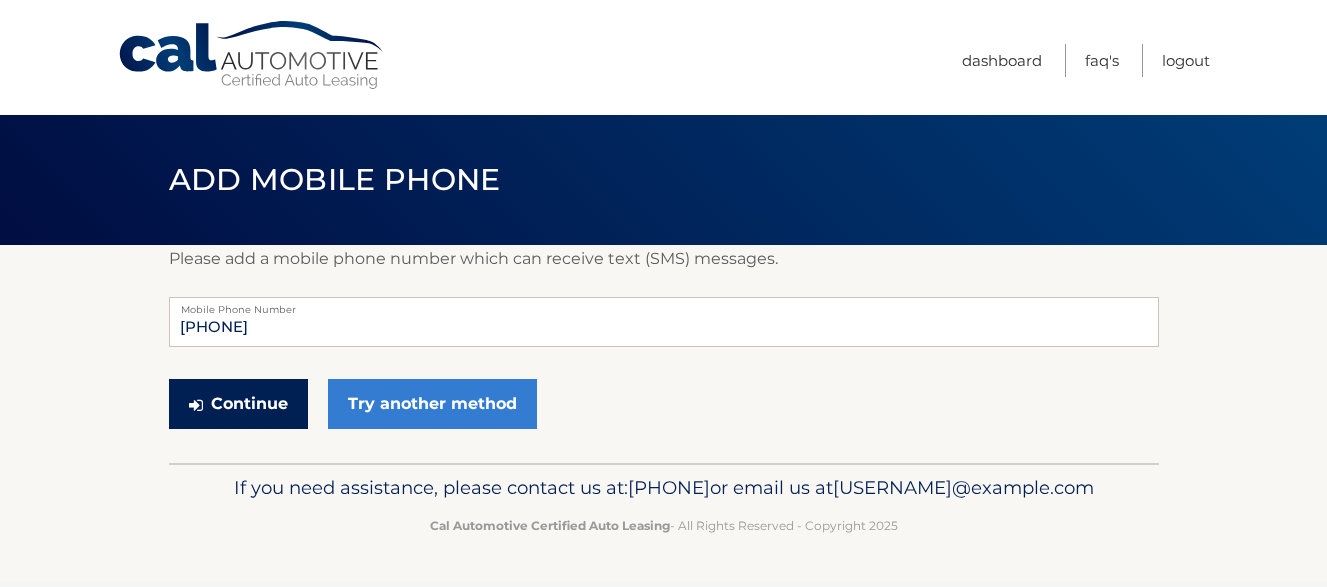 click on "Continue" at bounding box center [238, 404] 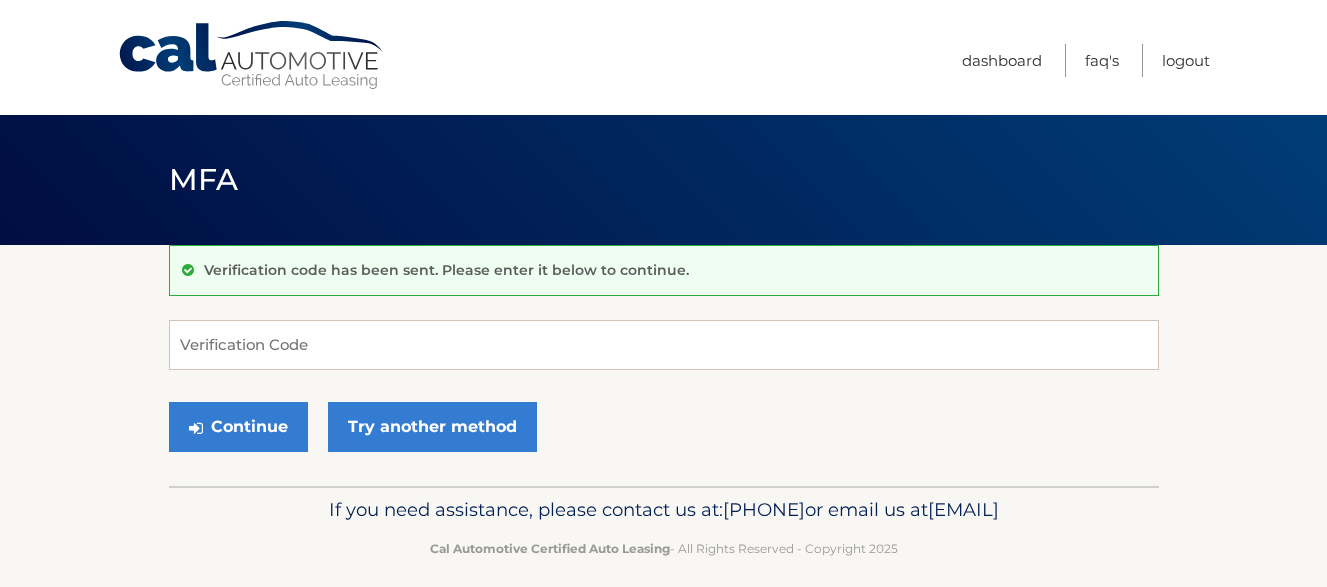 scroll, scrollTop: 0, scrollLeft: 0, axis: both 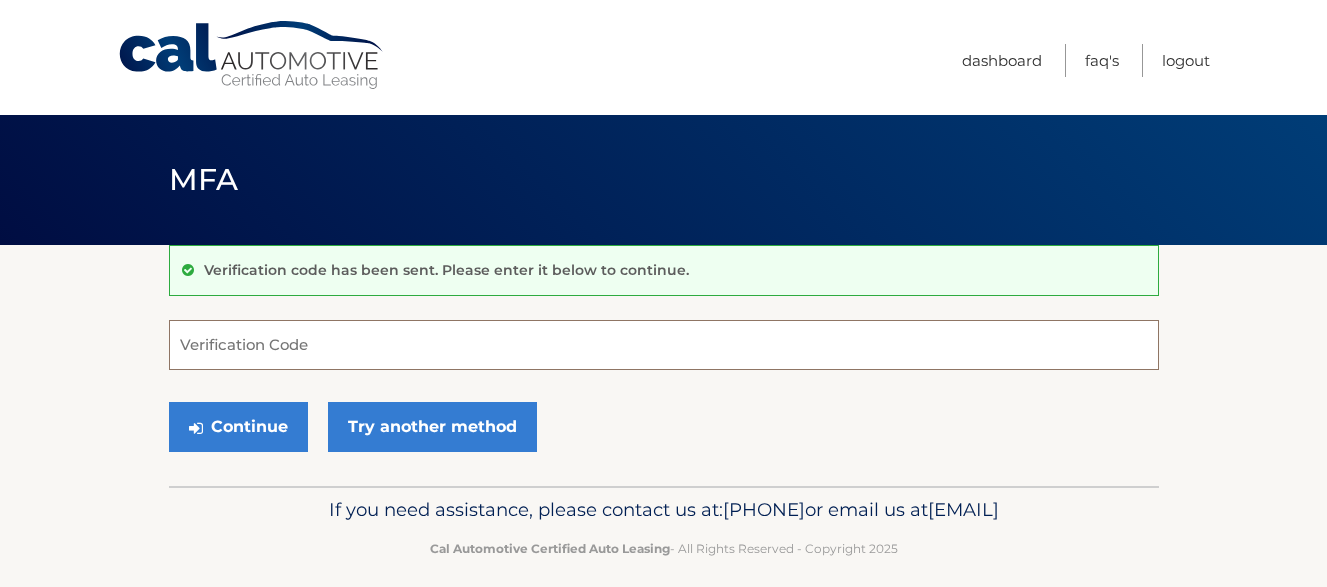 click on "Verification Code" at bounding box center [664, 345] 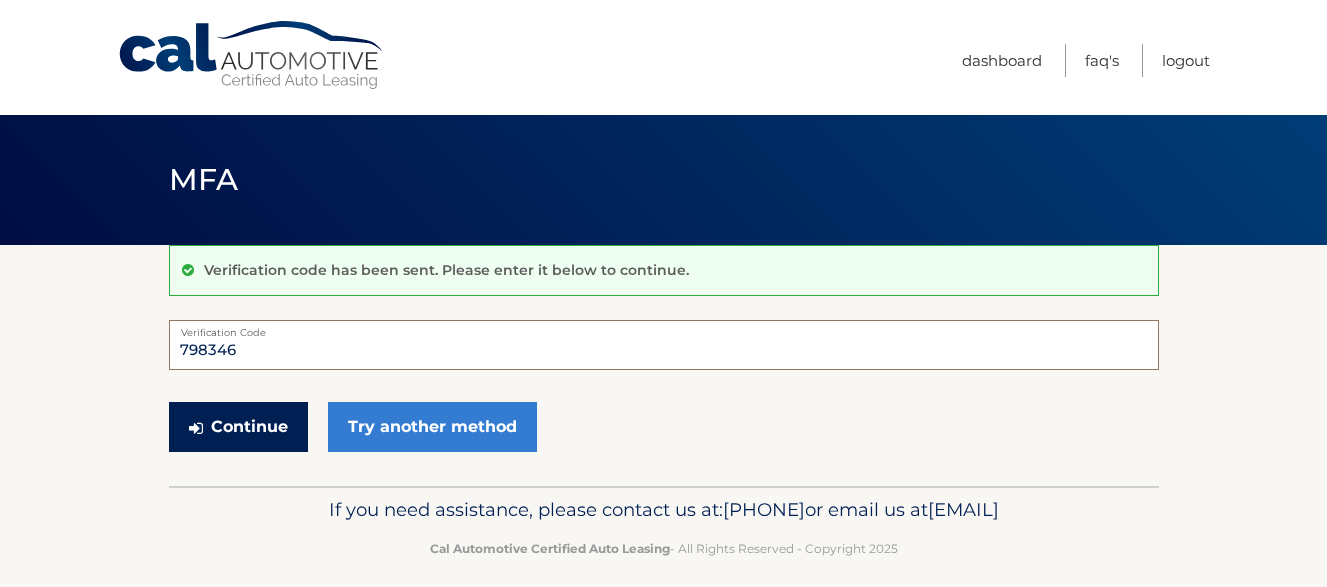 type on "798346" 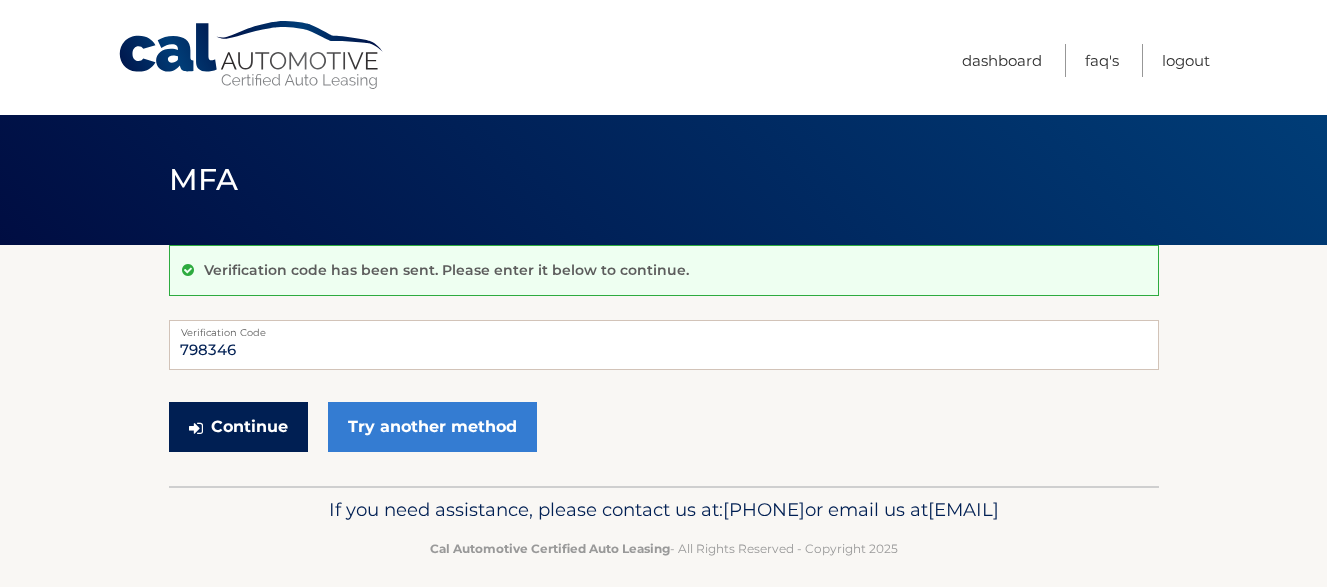 click on "Continue" at bounding box center [238, 427] 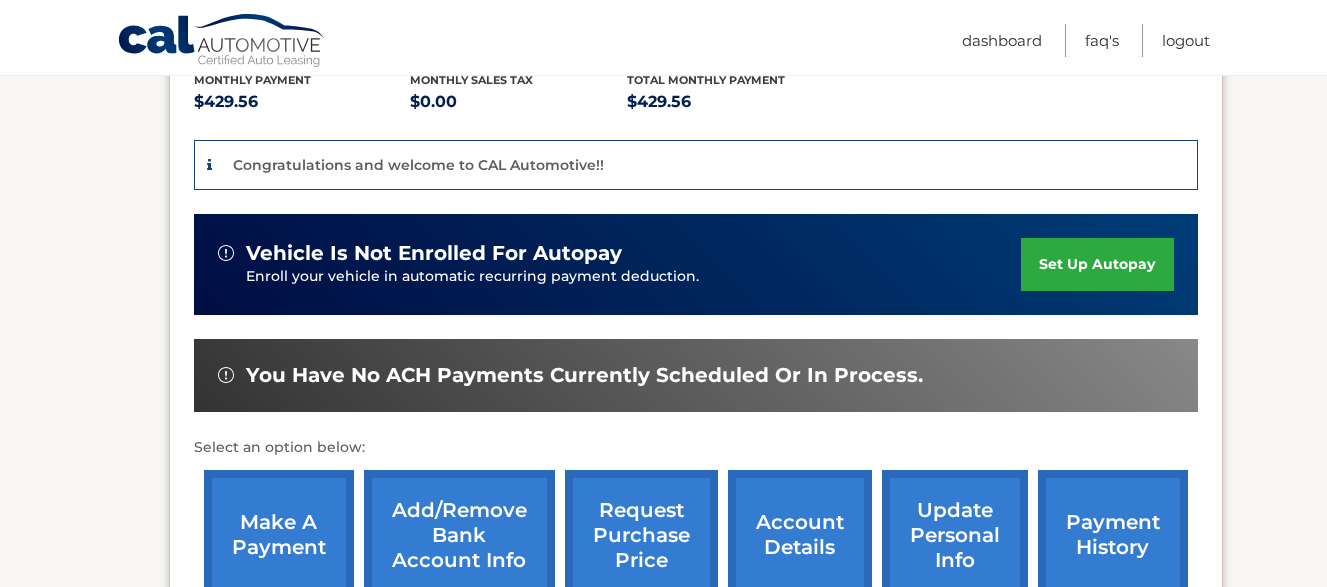 scroll, scrollTop: 440, scrollLeft: 0, axis: vertical 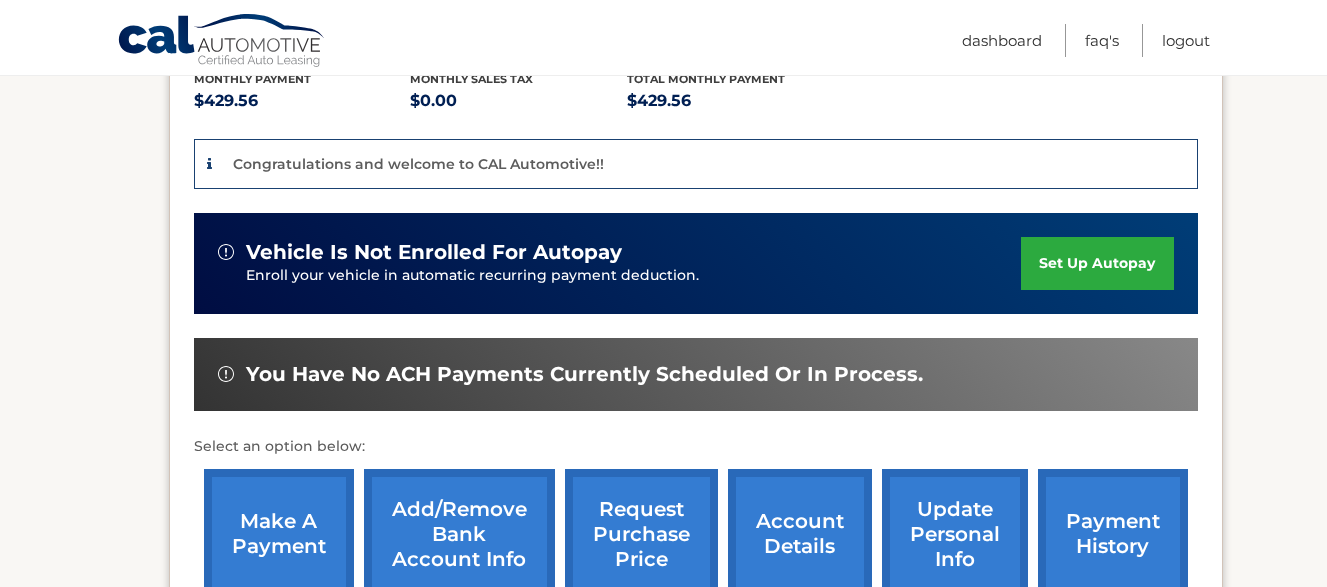 click on "set up autopay" at bounding box center (1097, 263) 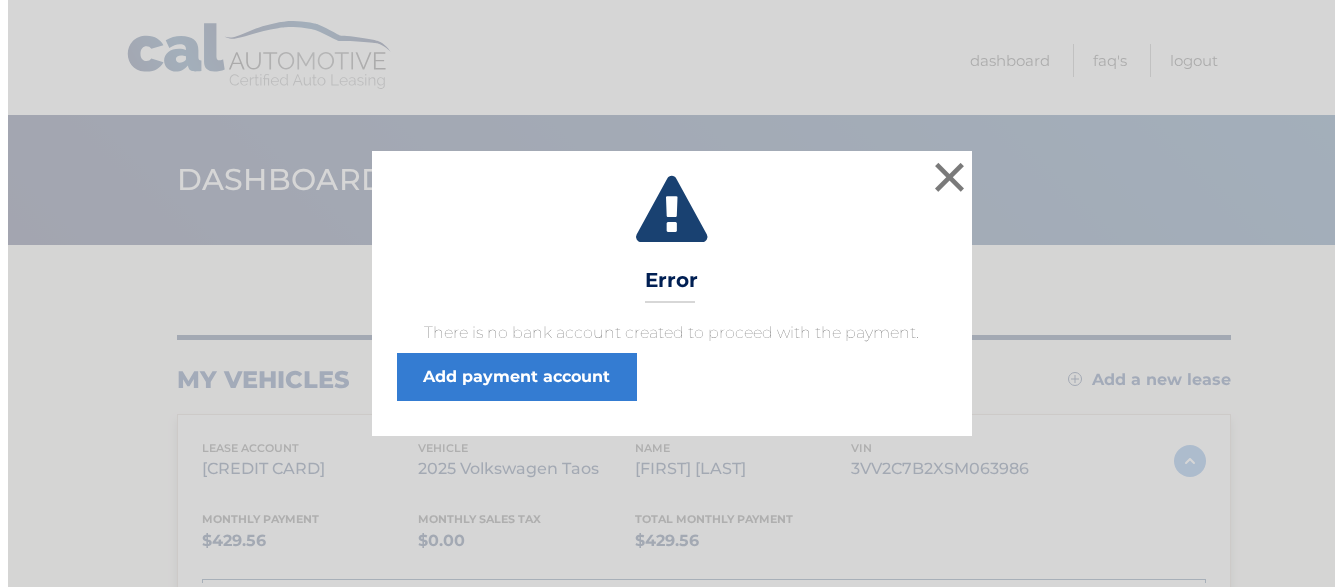 scroll, scrollTop: 0, scrollLeft: 0, axis: both 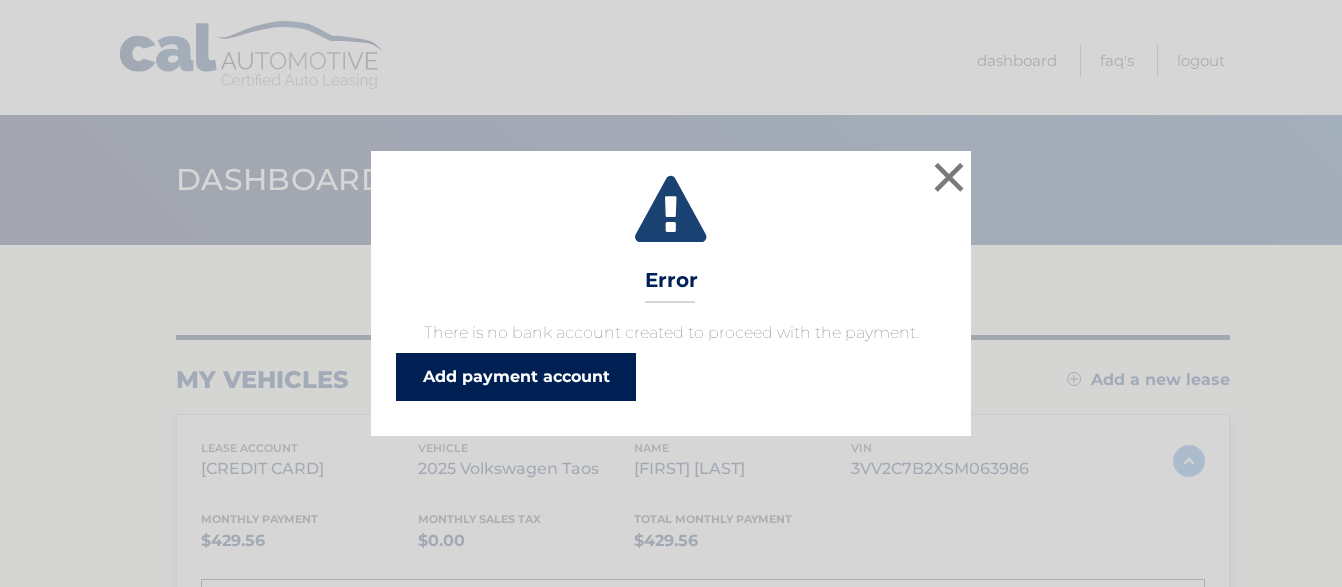 click on "Add payment account" at bounding box center [516, 377] 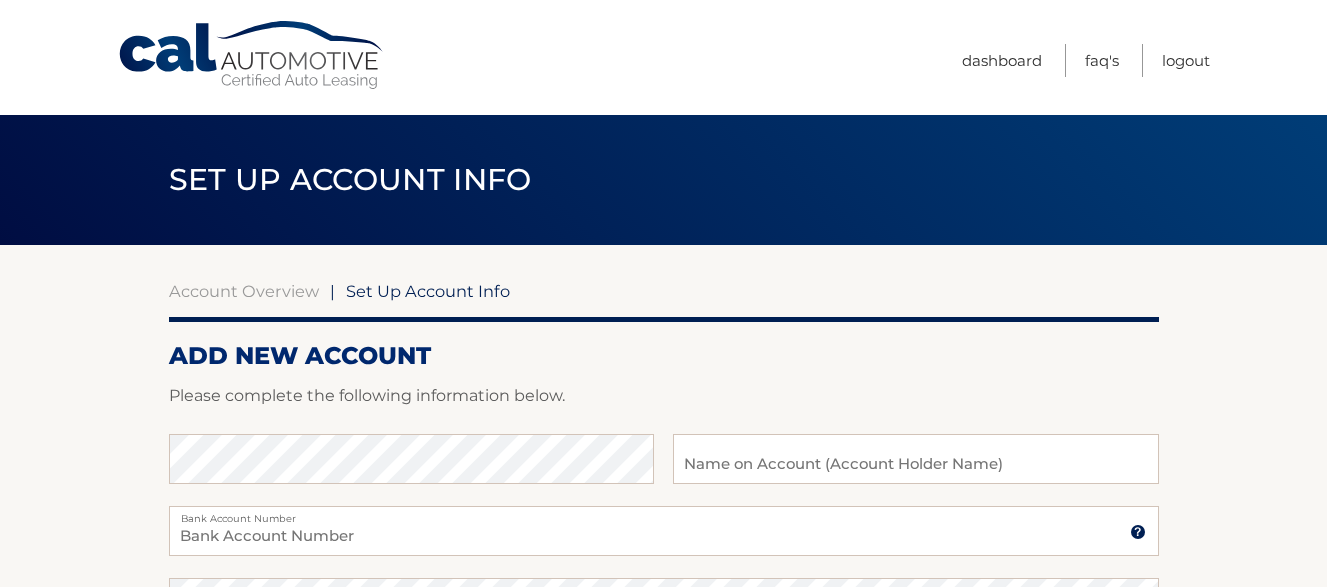 scroll, scrollTop: 0, scrollLeft: 0, axis: both 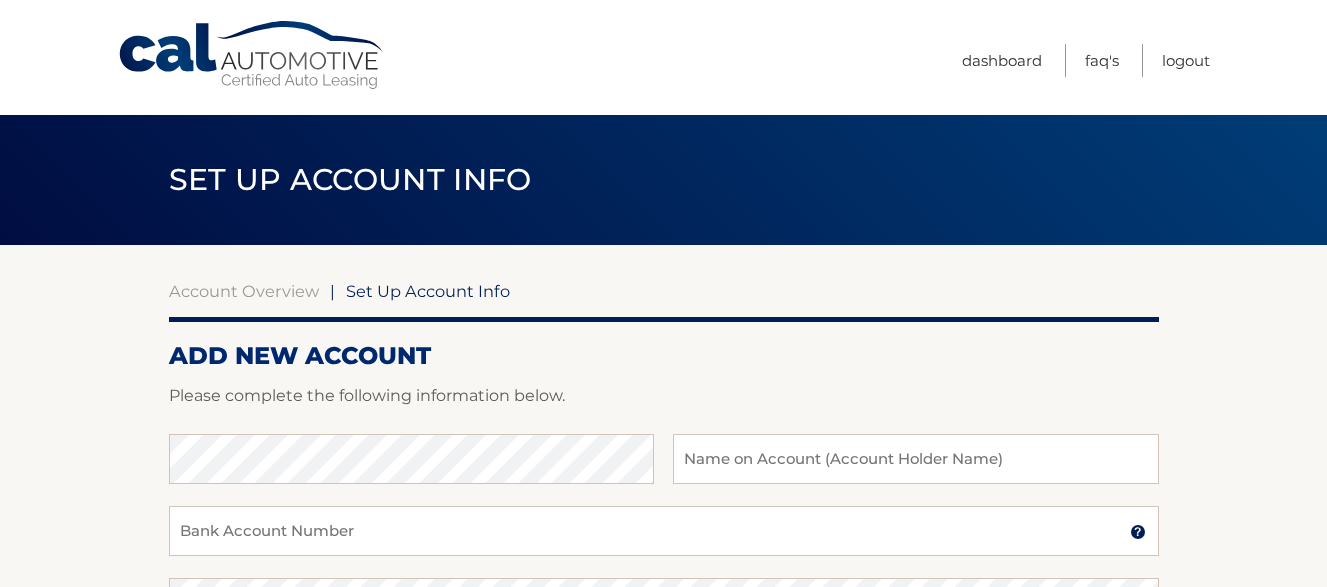 click on "Account Overview
|
Set Up Account Info
ADD NEW ACCOUNT
Please complete the following information below.
Bank Name
Name on Account (Account Holder Name)
Bank Account Number
A 3-17-digit number at the bottom of a check or bank statement. Contact Your bank if you need help." at bounding box center [663, 626] 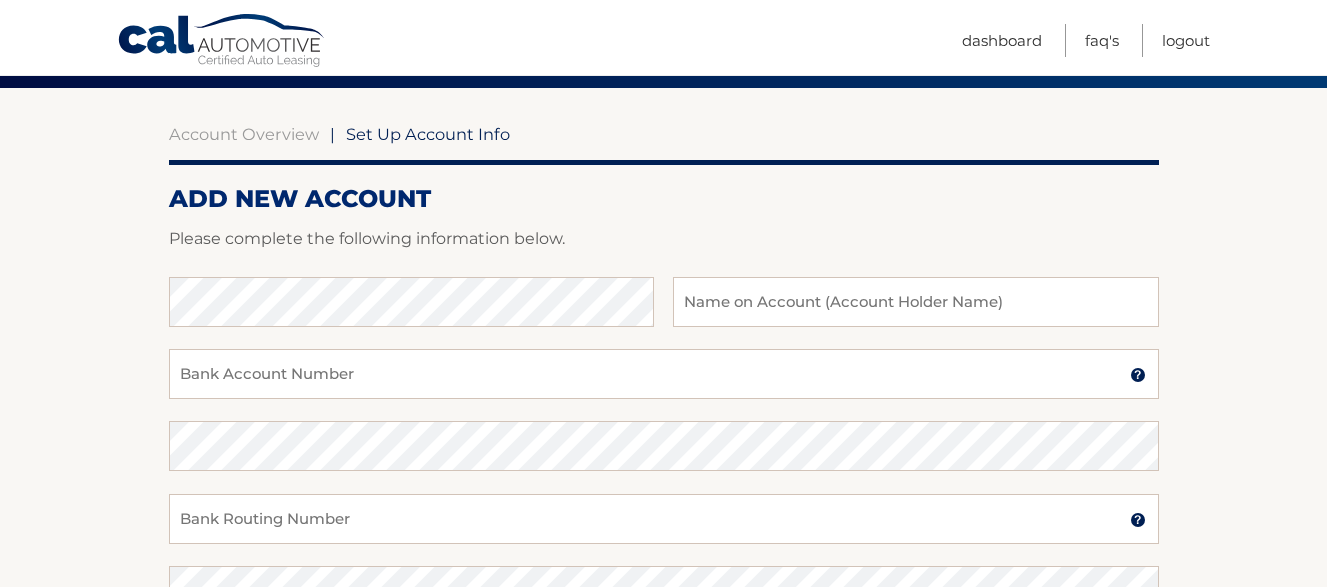 scroll, scrollTop: 160, scrollLeft: 0, axis: vertical 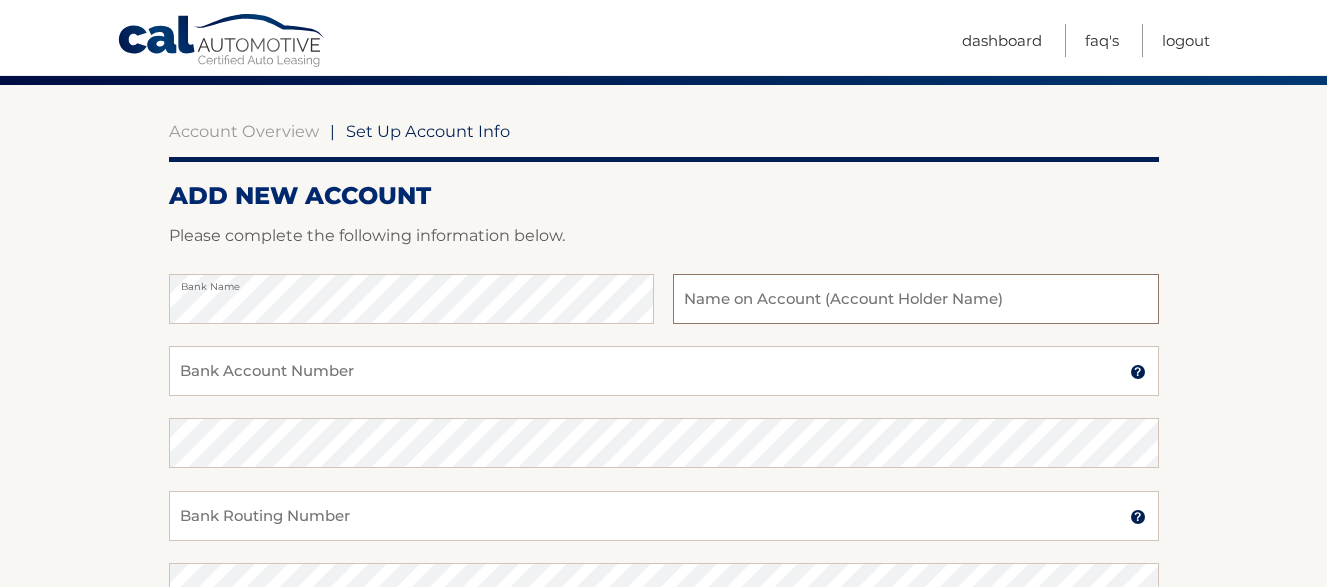 click at bounding box center [915, 299] 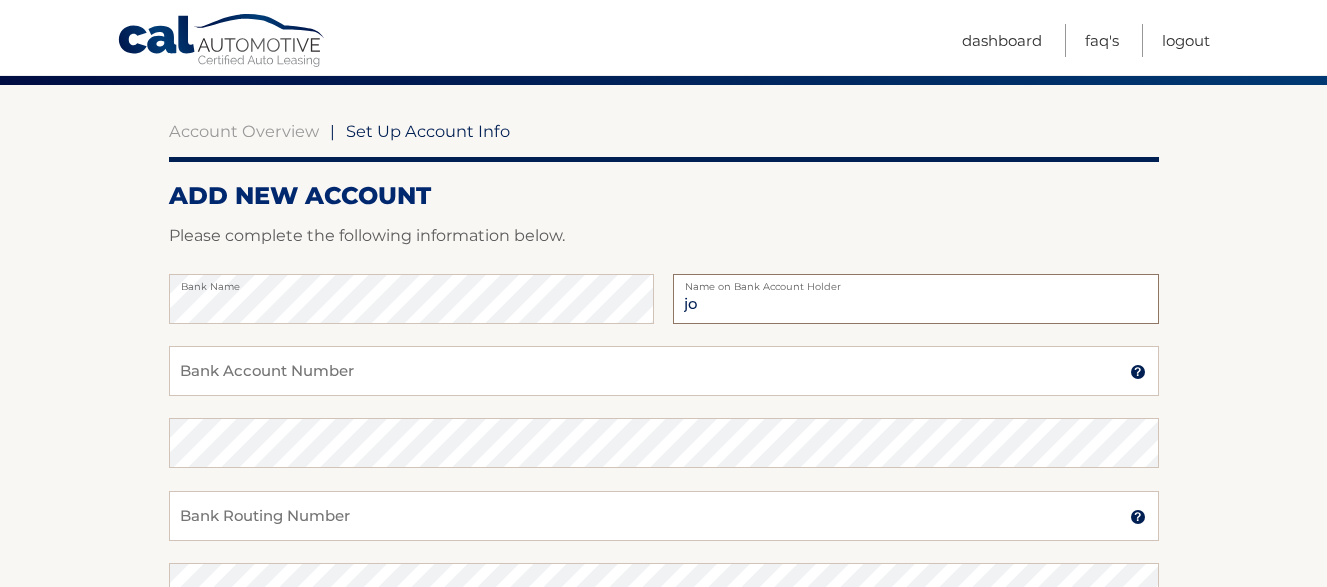 type on "j" 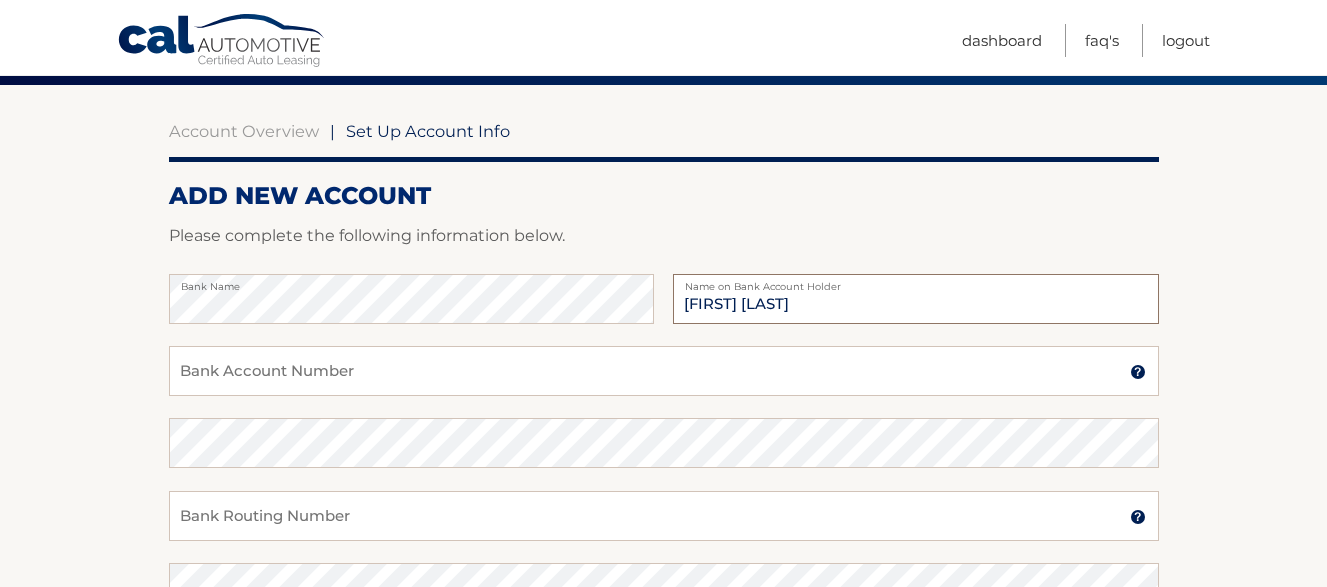 type on "John J DeVito" 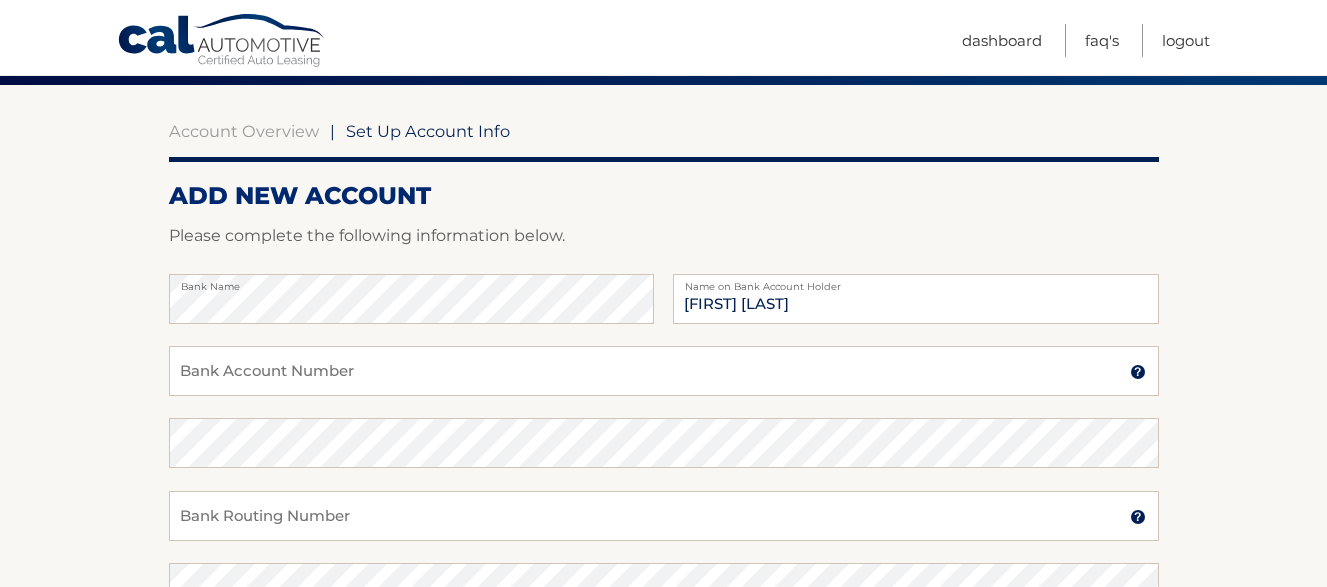 click on "Account Overview
|
Set Up Account Info
ADD NEW ACCOUNT
Please complete the following information below.
Bank Name
John J DeVito
Name on Bank Account Holder
Bank Account Number
A 3-17-digit number at the bottom of a check or bank statement. Contact Your bank if you need help." at bounding box center [663, 466] 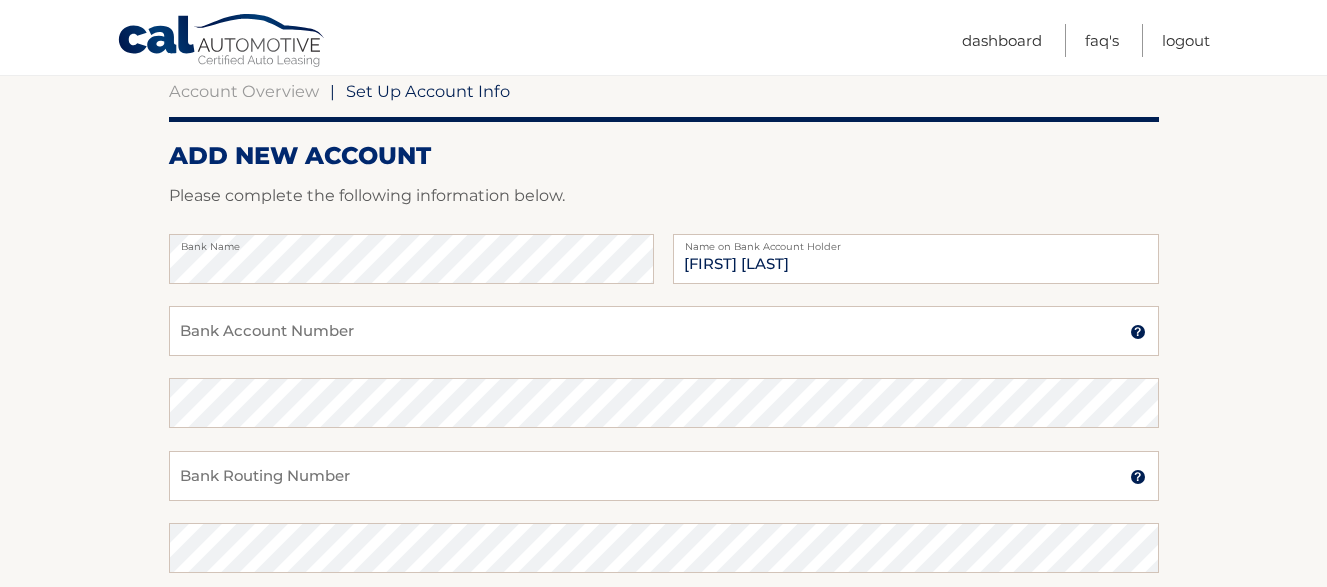 scroll, scrollTop: 240, scrollLeft: 0, axis: vertical 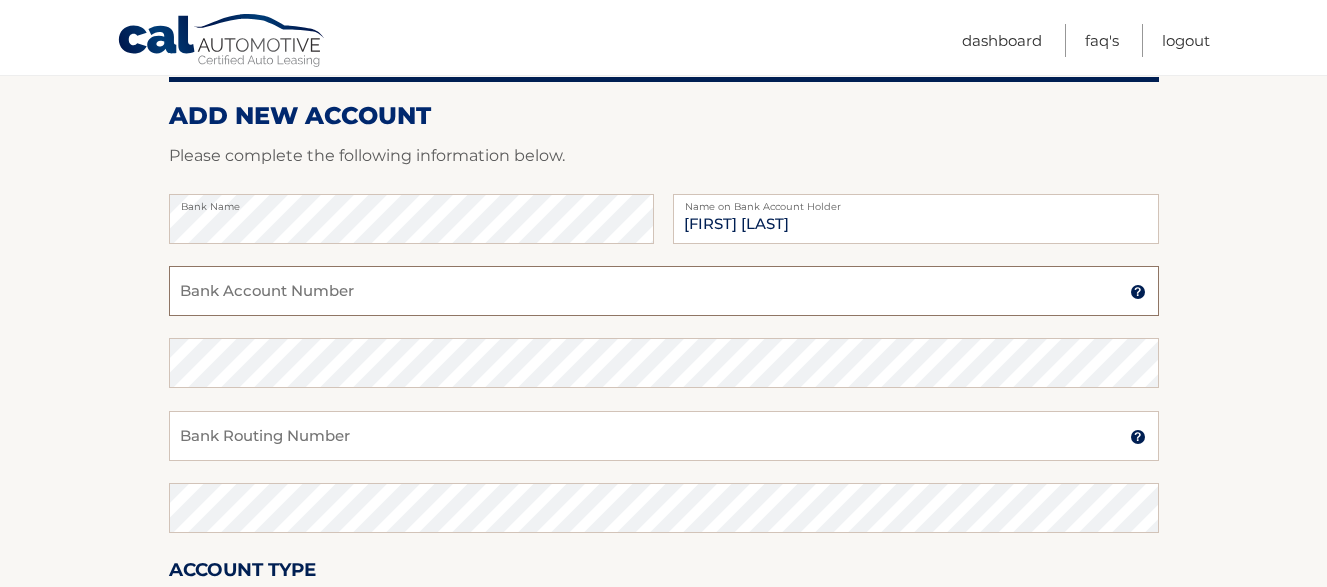 click on "Bank Account Number" at bounding box center (664, 291) 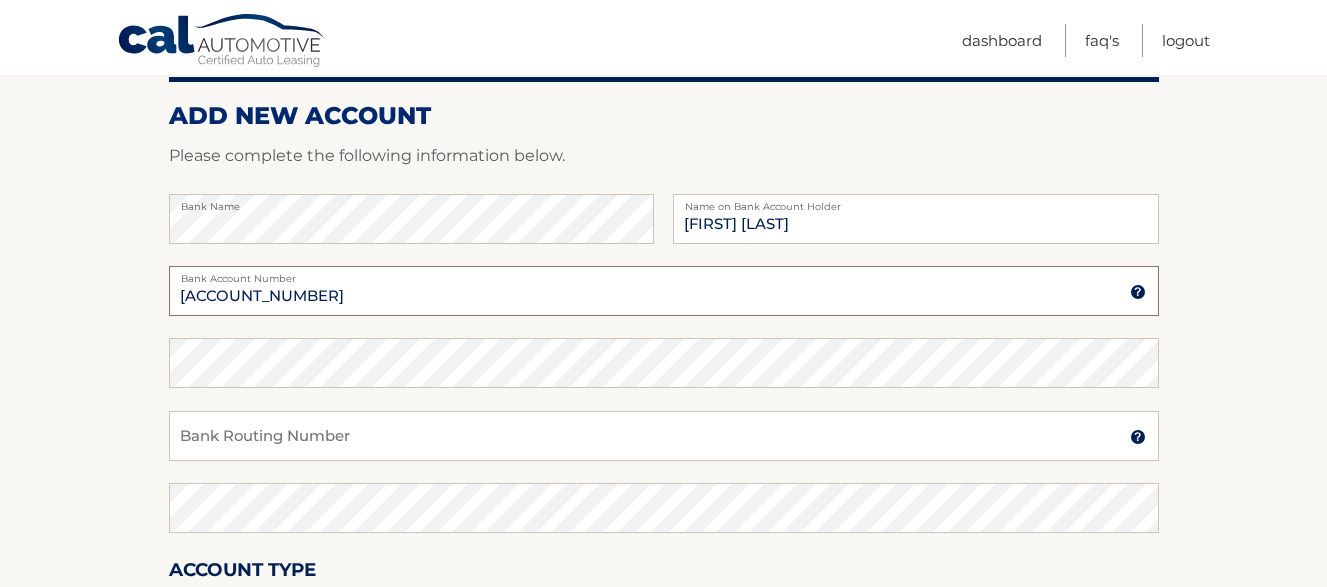 type on "4023387346" 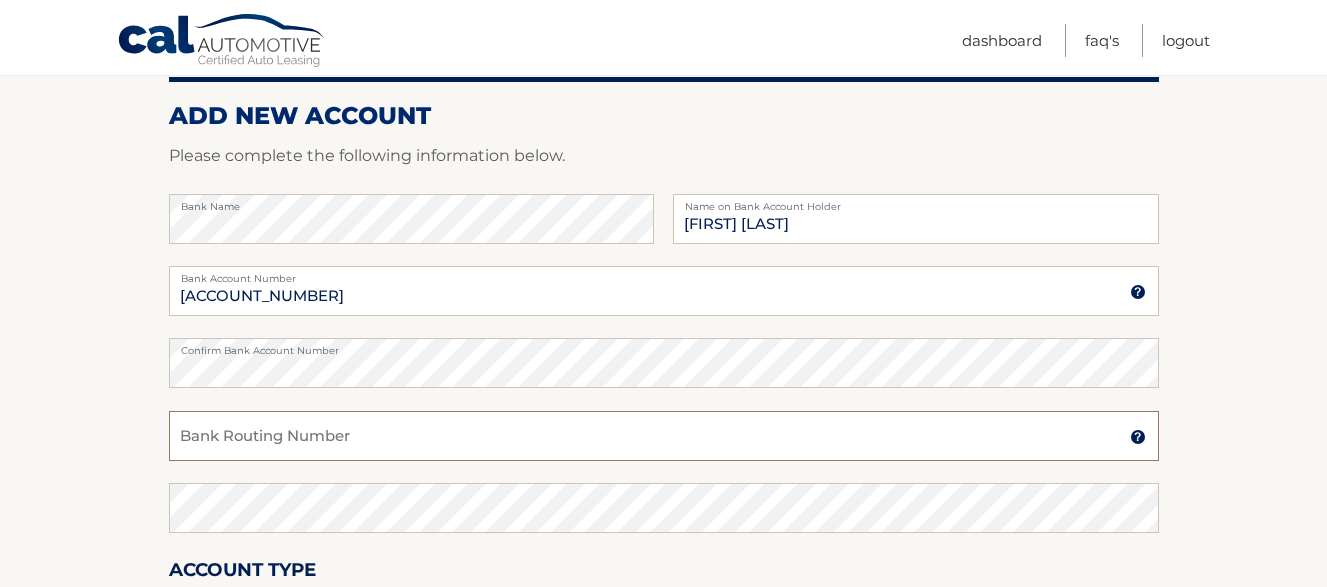 click on "Bank Routing Number" at bounding box center (664, 436) 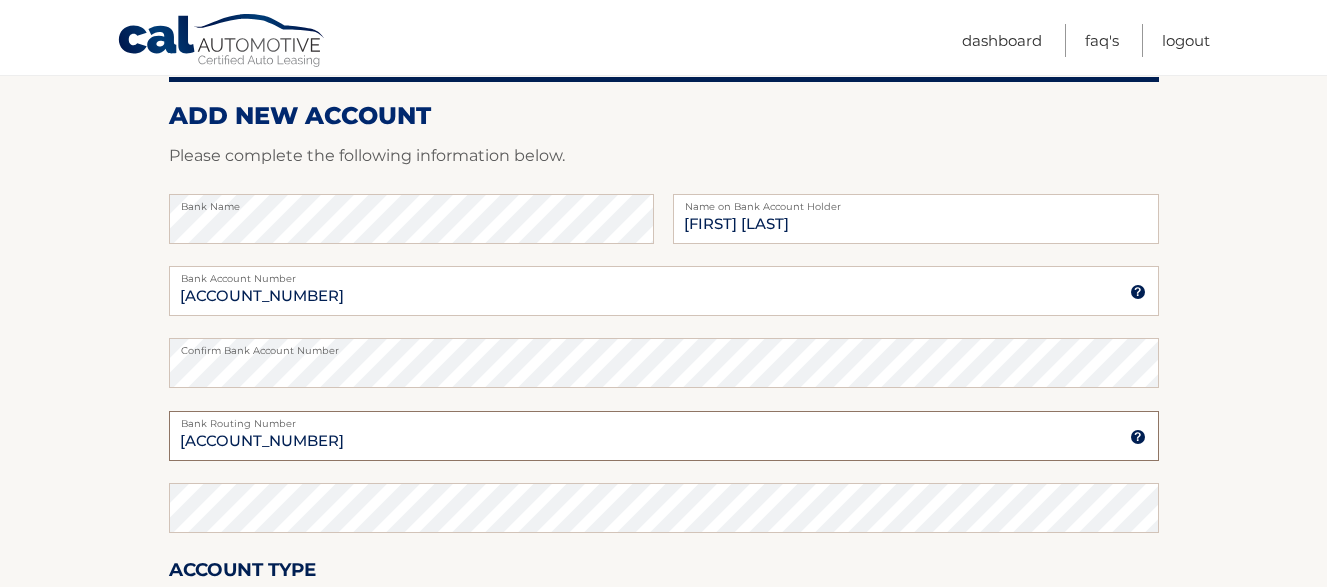 type on "021313103" 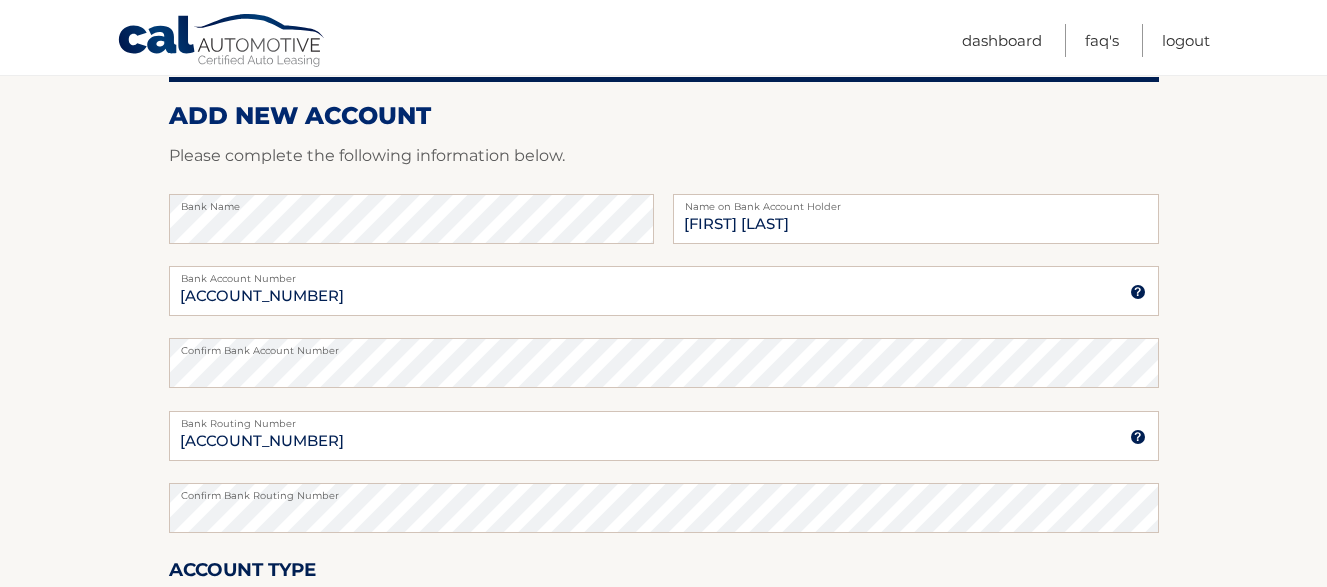 click on "Account Overview
|
Set Up Account Info
ADD NEW ACCOUNT
Please complete the following information below.
Bank Name
John J DeVito
Name on Bank Account Holder
4023387346
Bank Account Number
A 3-17-digit number at the bottom of a check or bank statement. Contact Your bank if you need help." at bounding box center (663, 386) 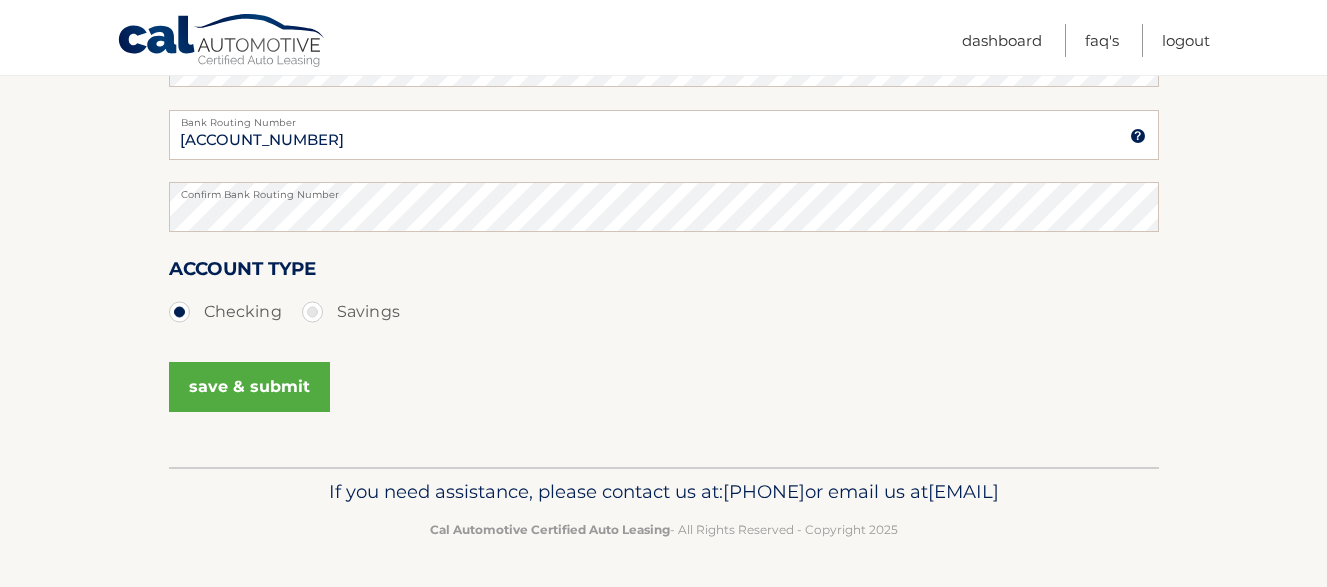 scroll, scrollTop: 560, scrollLeft: 0, axis: vertical 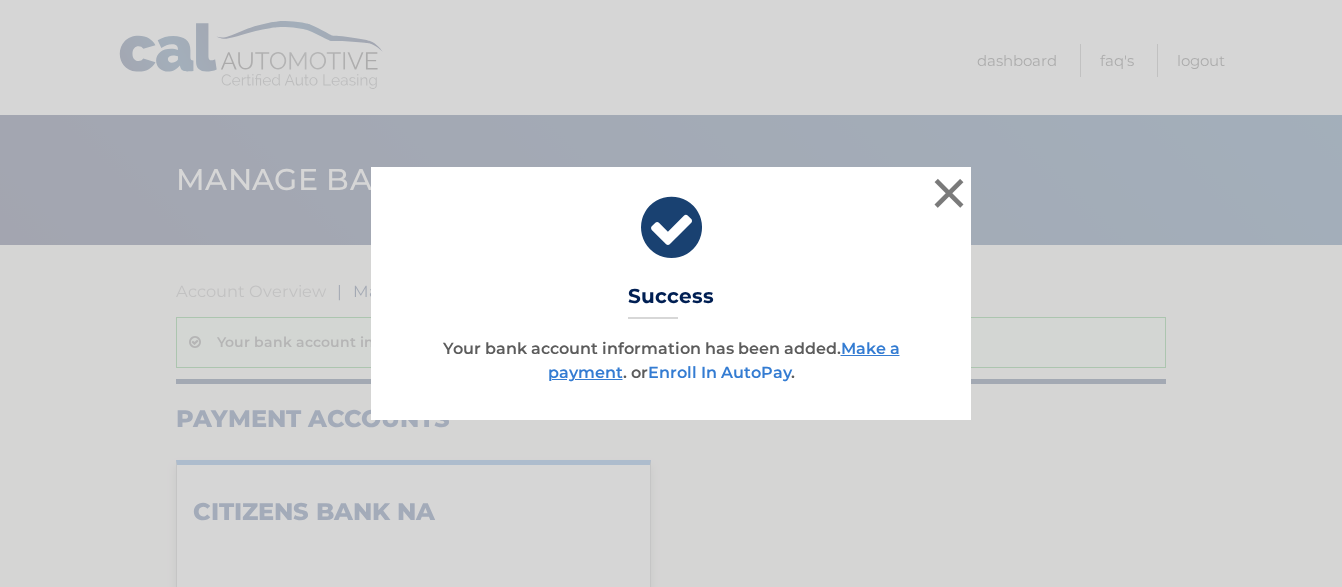 click on "Enroll In AutoPay" at bounding box center (719, 372) 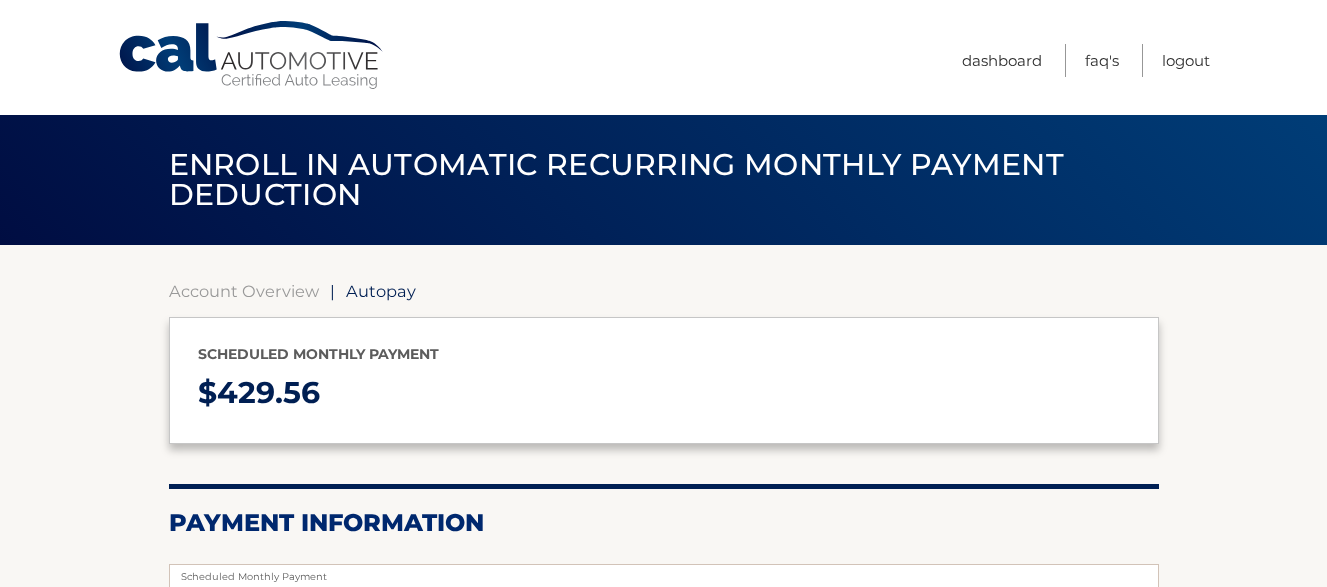 select on "NzFhMTQwNzktMDhiMS00NTkyLWFiNDctNWM1MzVlZmY2YTI0" 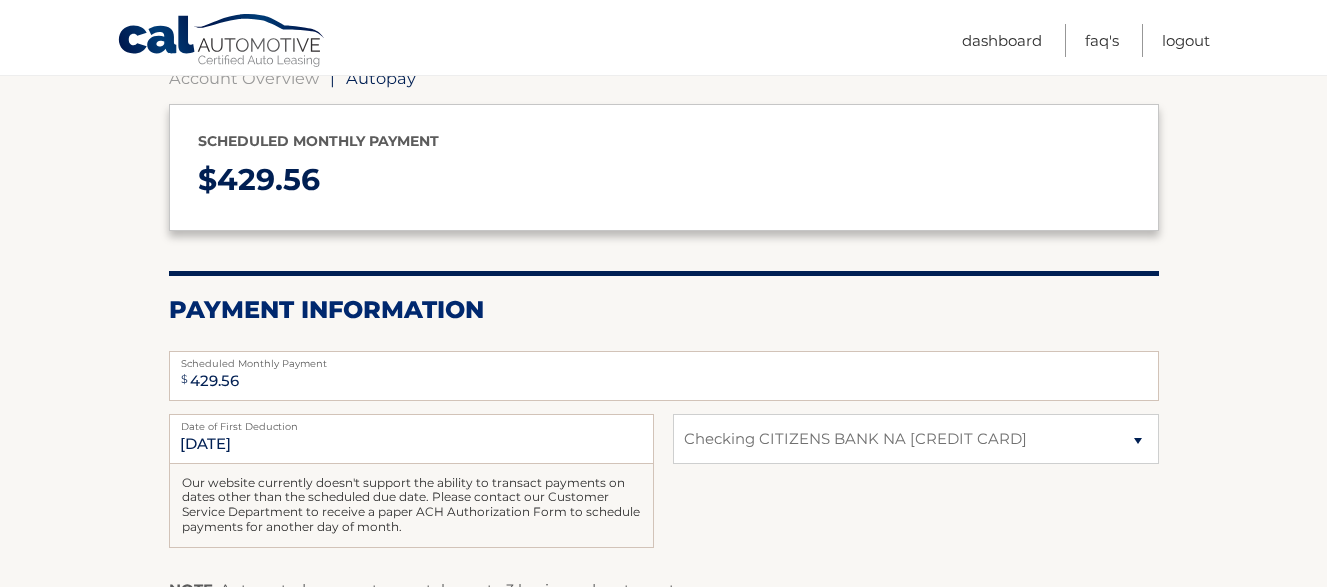 scroll, scrollTop: 241, scrollLeft: 0, axis: vertical 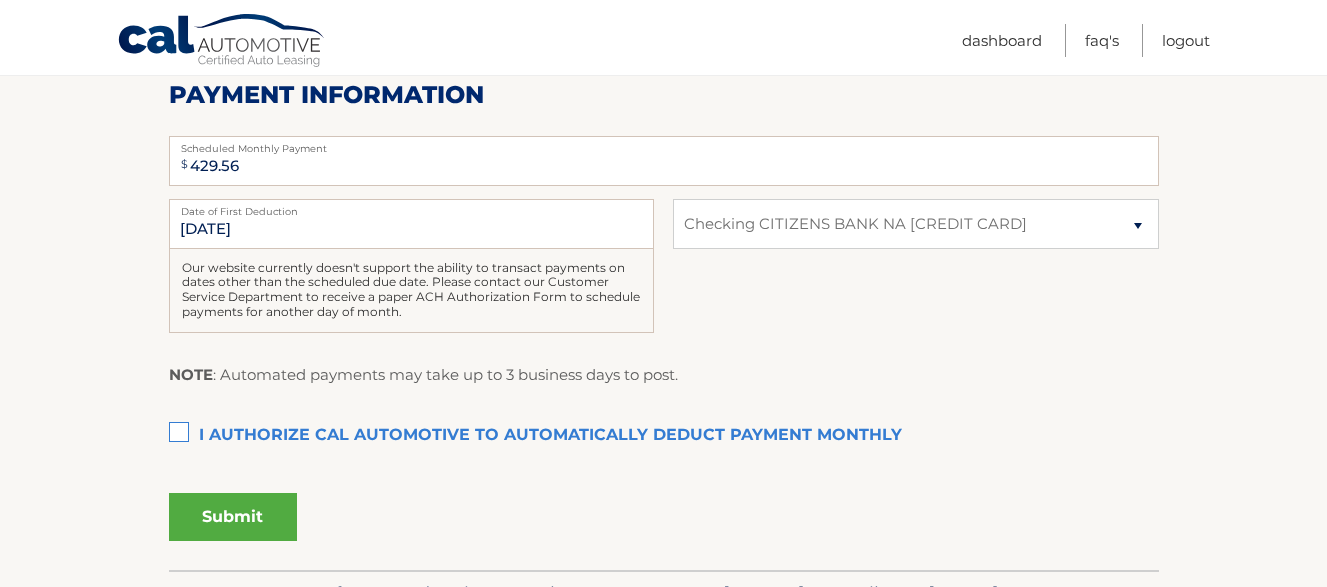 click on "I authorize cal automotive to automatically deduct payment monthly
This checkbox must be checked" at bounding box center [664, 436] 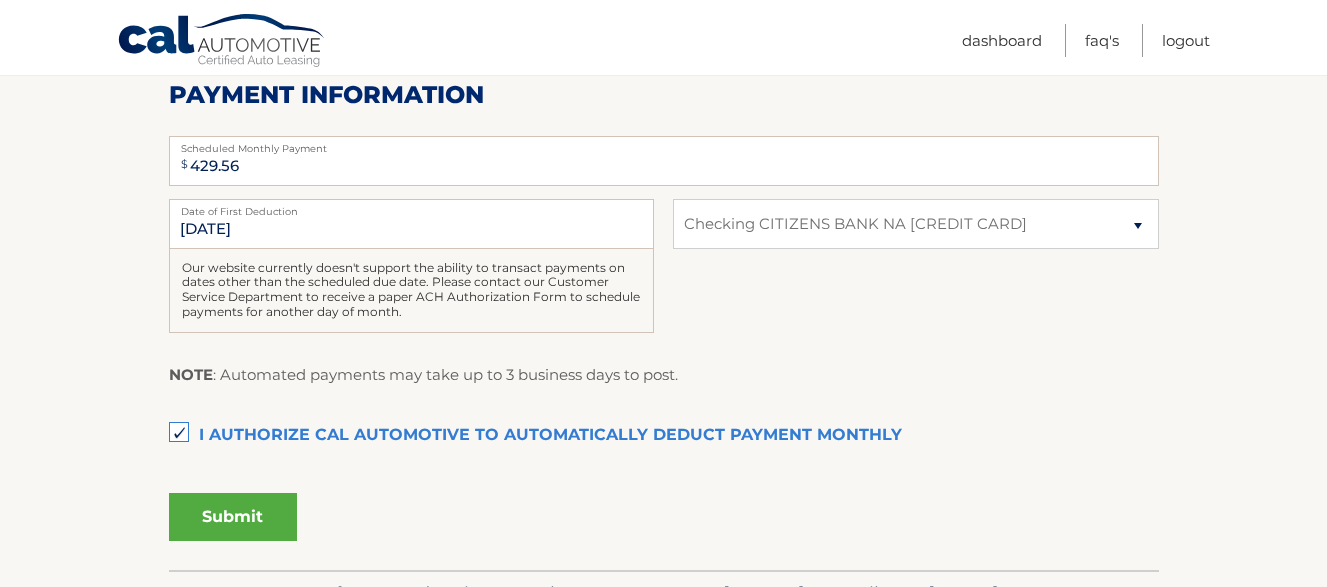 click on "Submit" at bounding box center [233, 517] 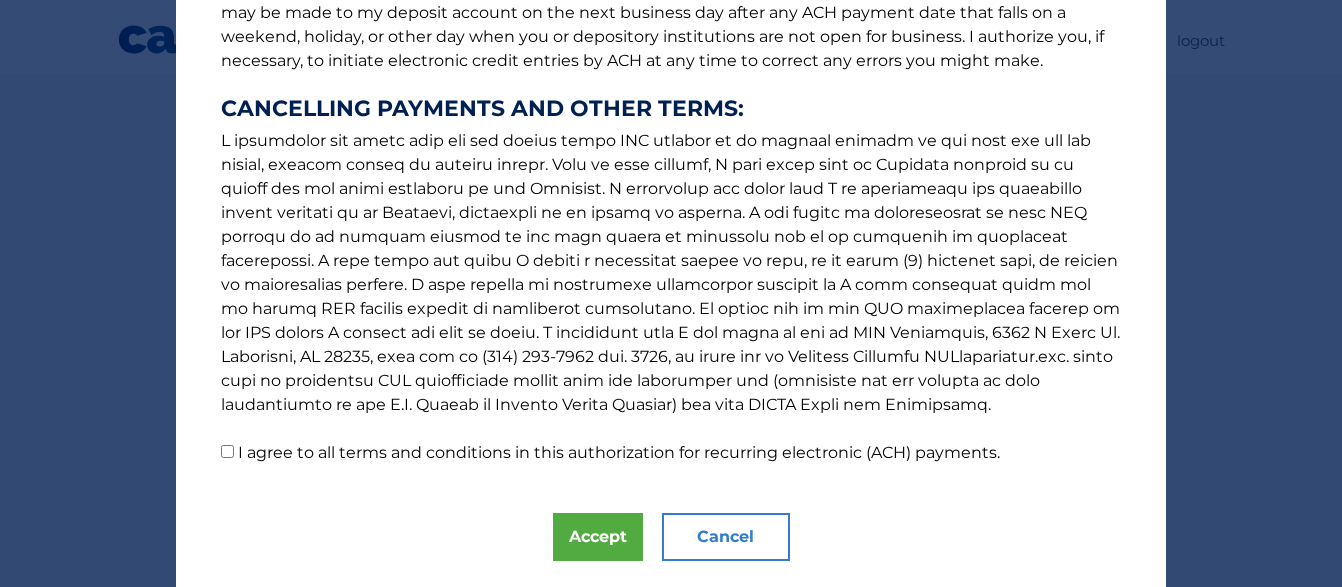 scroll, scrollTop: 360, scrollLeft: 0, axis: vertical 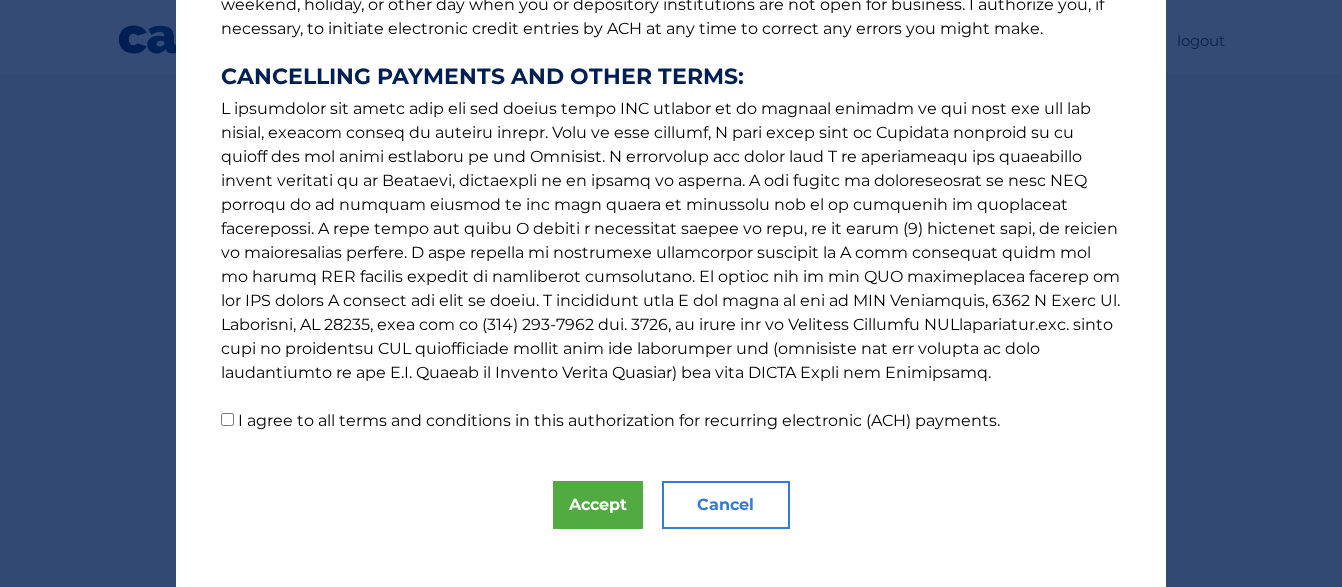 click on "I agree to all terms and conditions in this authorization for recurring electronic (ACH) payments." at bounding box center [227, 419] 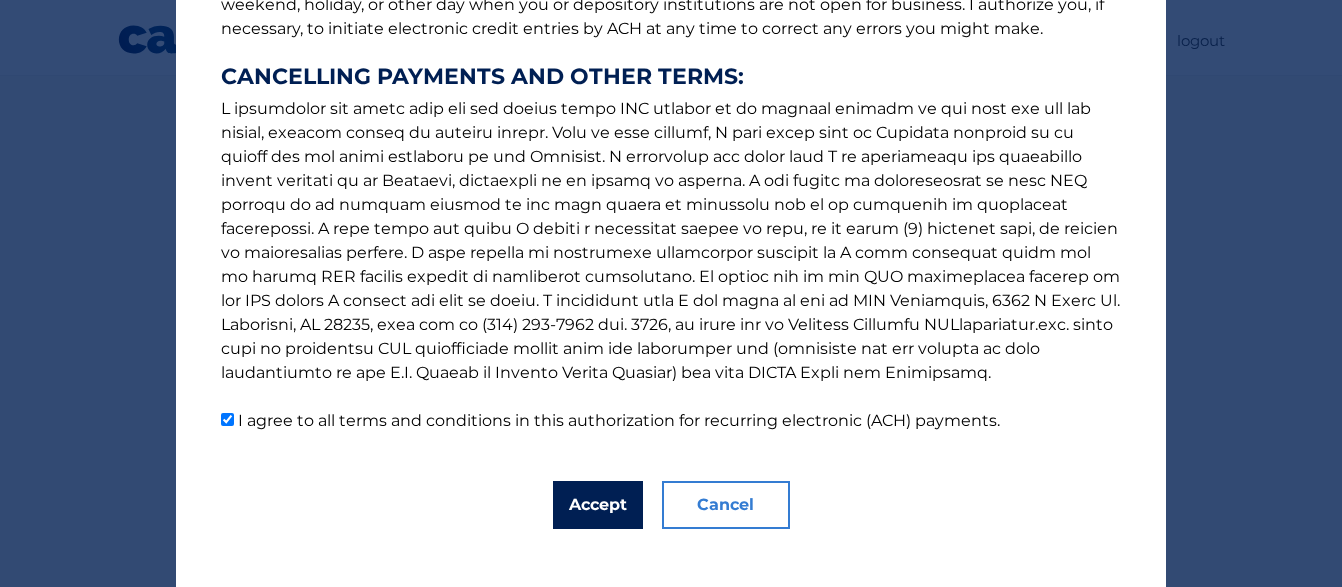 click on "Accept" at bounding box center (598, 505) 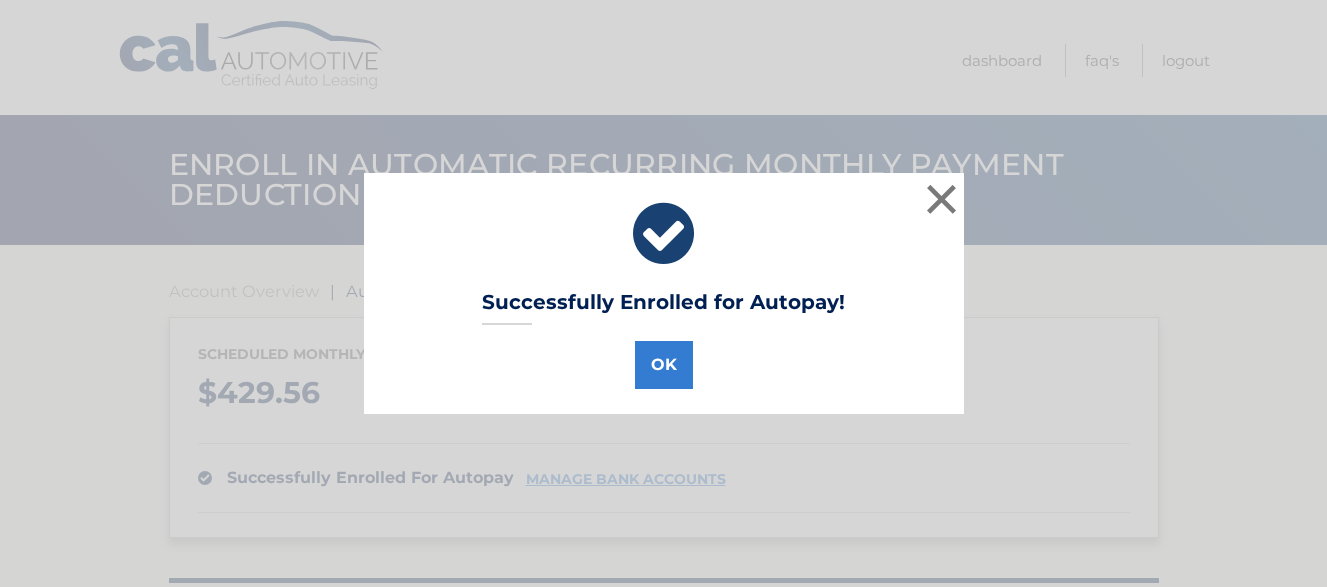 scroll, scrollTop: 0, scrollLeft: 0, axis: both 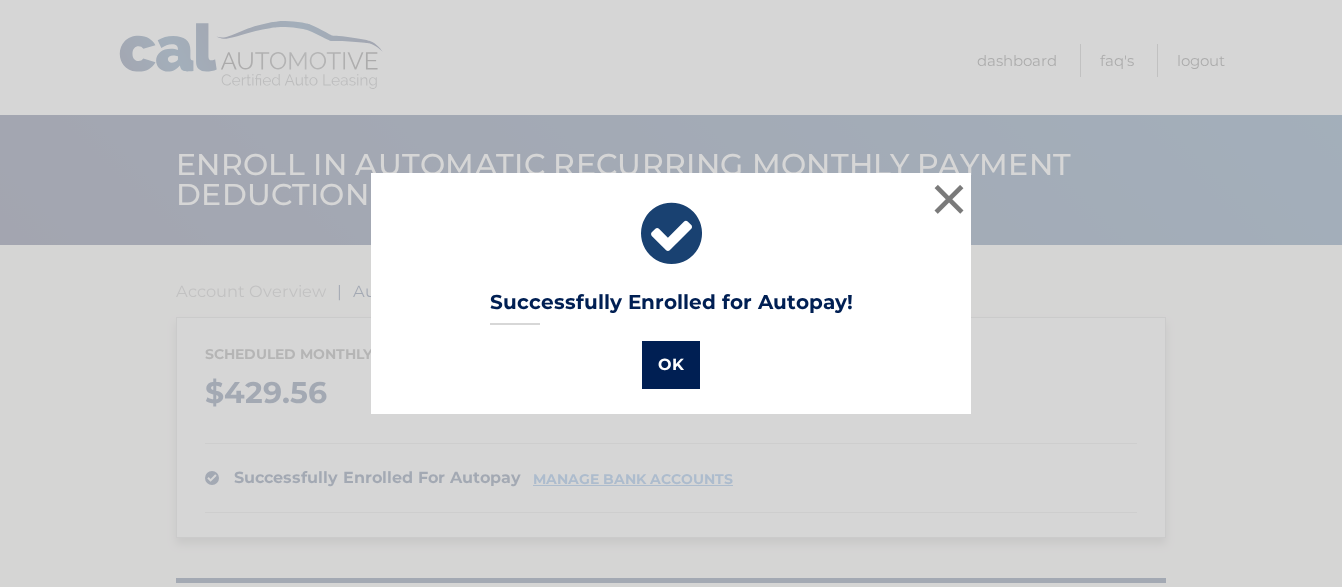 click on "OK" at bounding box center [671, 365] 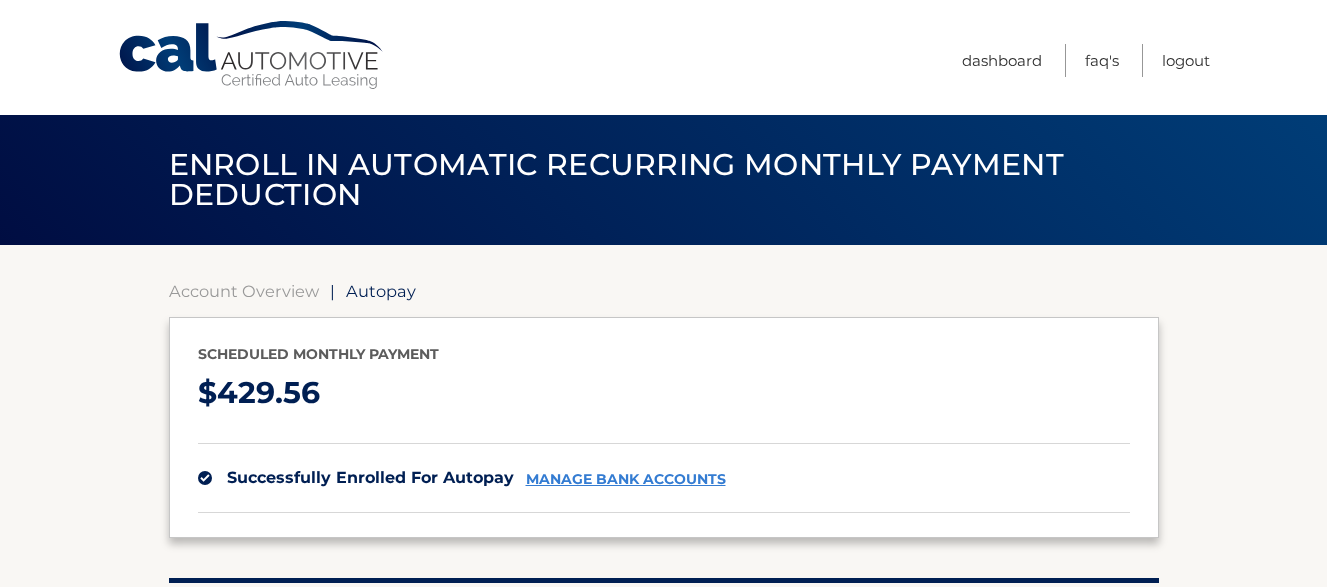 click on "Account Overview
|
Autopay
Scheduled monthly payment
$ 429.56
successfully enrolled for autopay
manage bank accounts
Payment Information
Because automated deduction will occur on a future date and will not deduct your current balance due of 429.56, you may wish to make a one time payment to satisfy open balance.
Return to Dashboard
Successfully Enrolled for Autopay!
OK
Open Balance
Automated Payment deduction will begin on 8/7/2025. You currently have an open balance totaling 0.00 that will not be deducted within this recurring schedule. Please  click here" at bounding box center [663, 525] 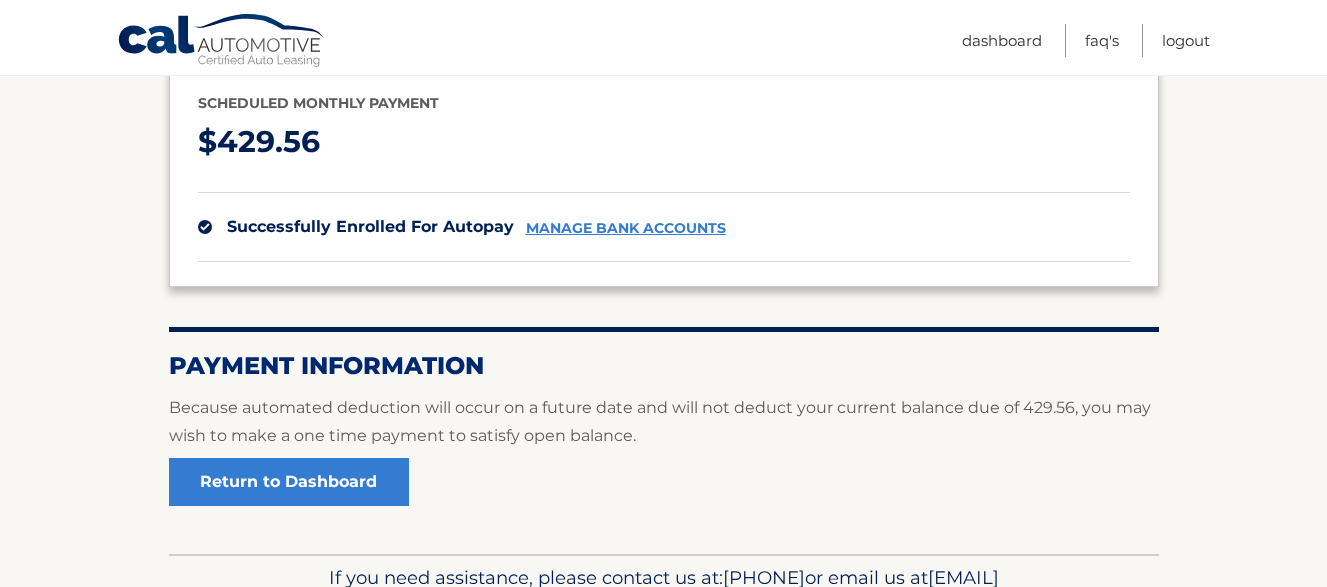 scroll, scrollTop: 249, scrollLeft: 0, axis: vertical 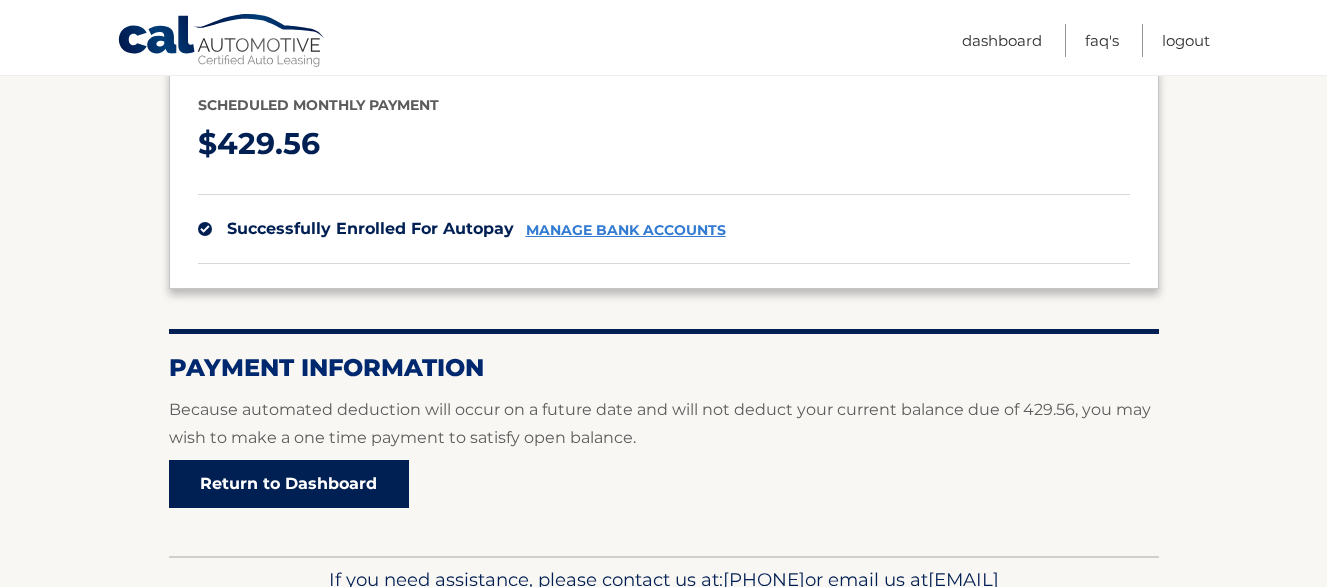 click on "Return to Dashboard" at bounding box center [289, 484] 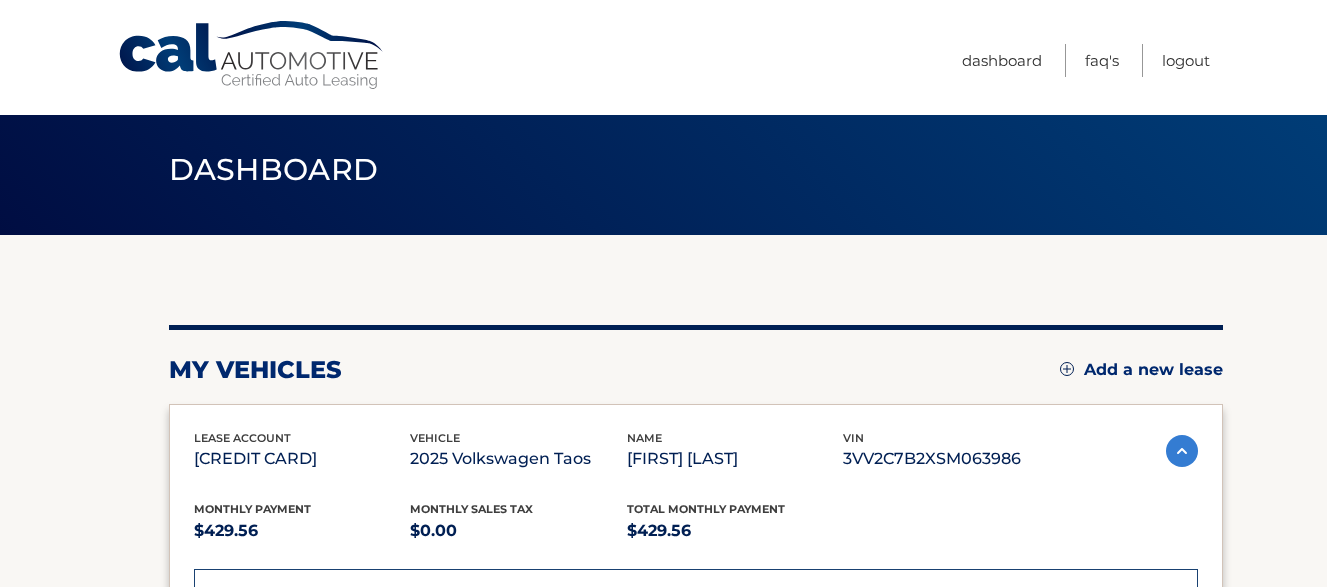scroll, scrollTop: 0, scrollLeft: 0, axis: both 